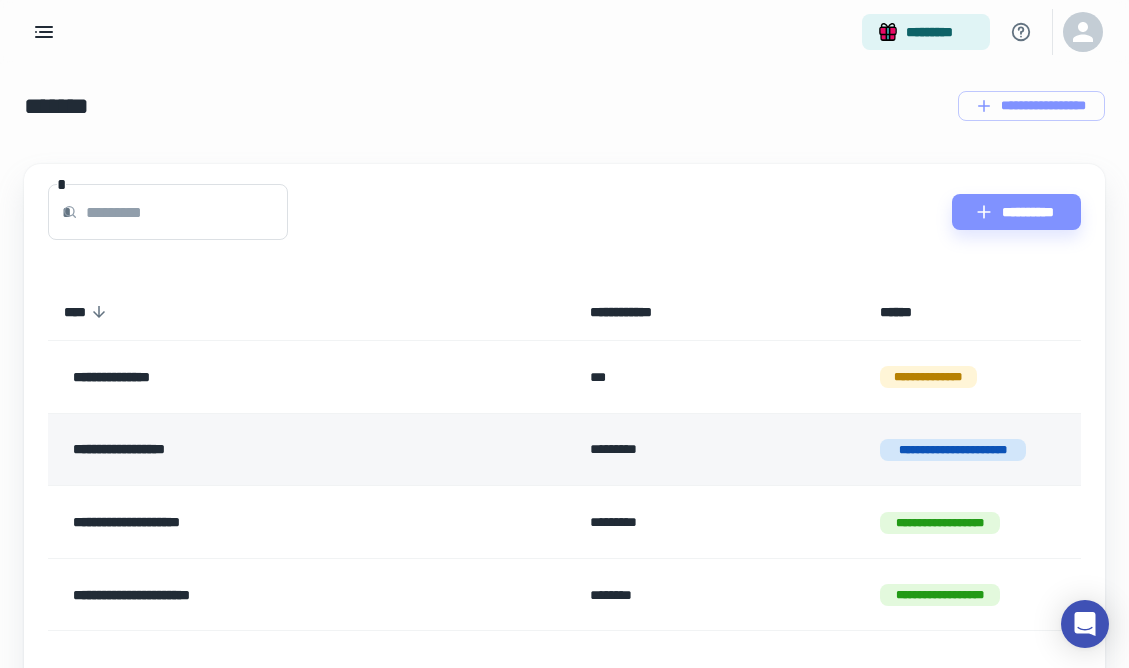 scroll, scrollTop: 0, scrollLeft: 0, axis: both 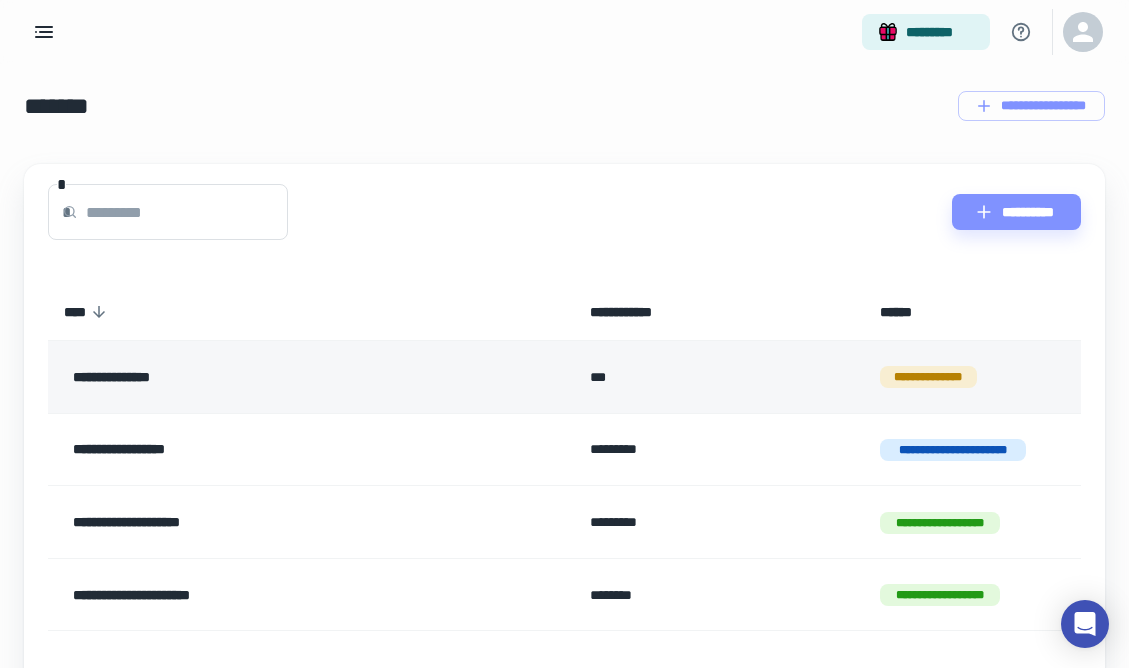 click on "**********" at bounding box center [263, 377] 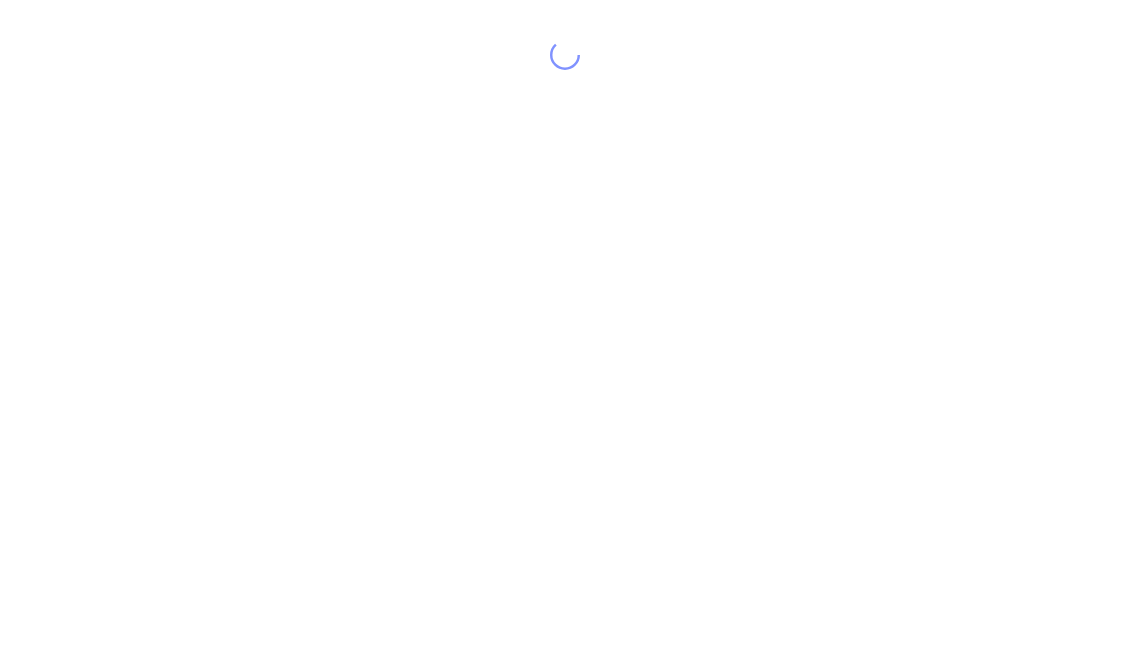scroll, scrollTop: 0, scrollLeft: 0, axis: both 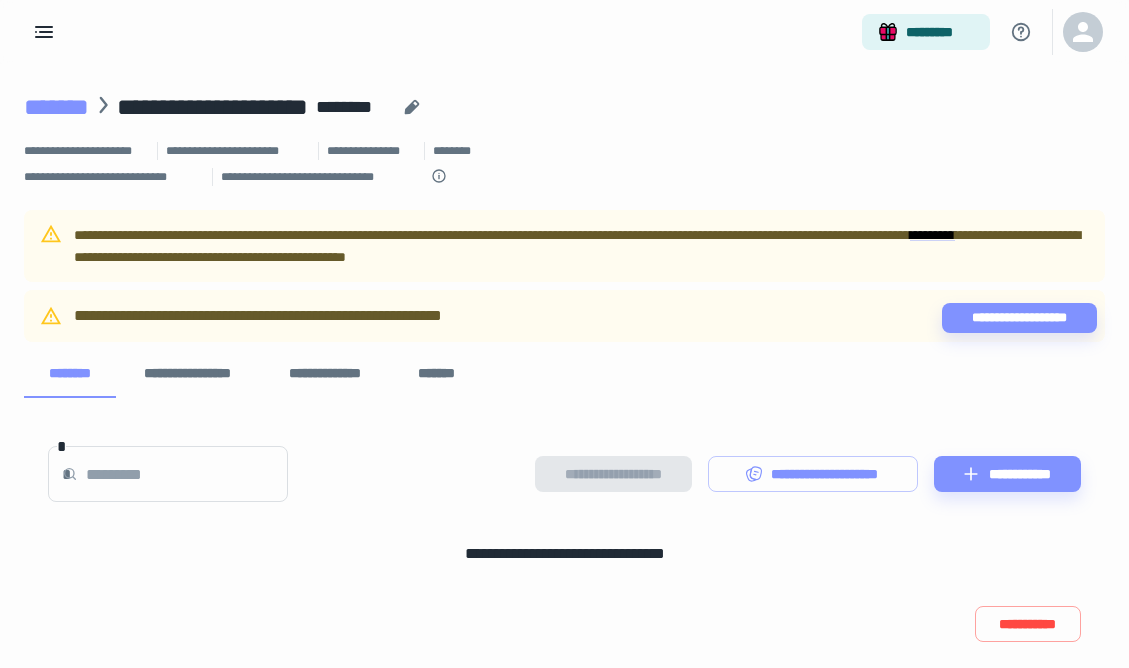 click on "*******" at bounding box center [56, 107] 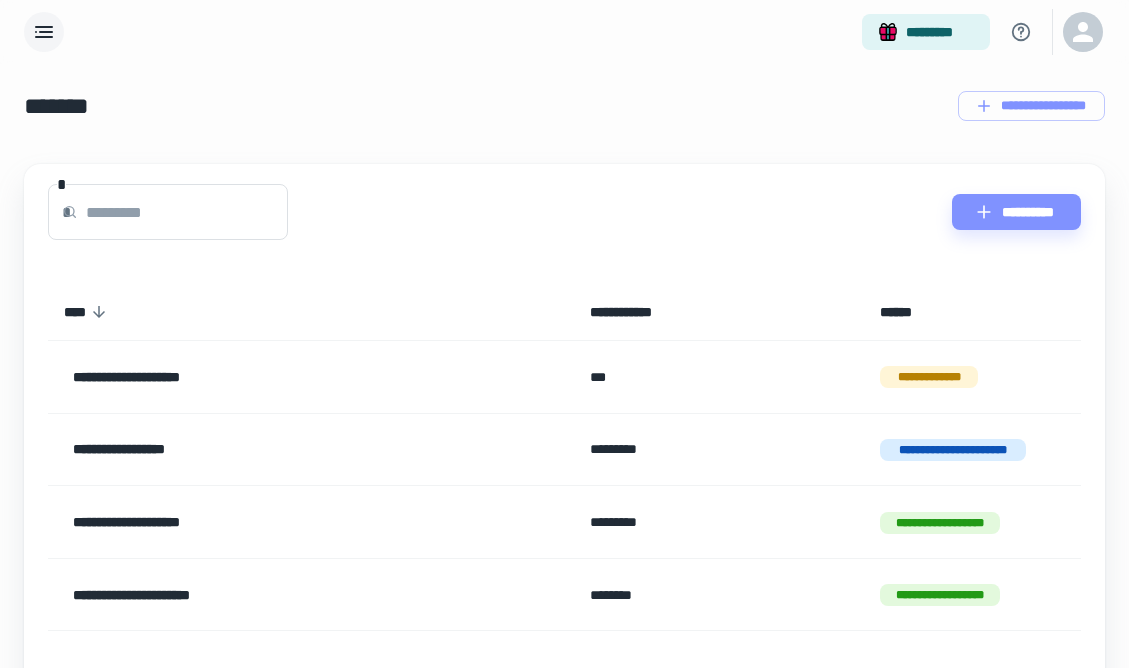 click 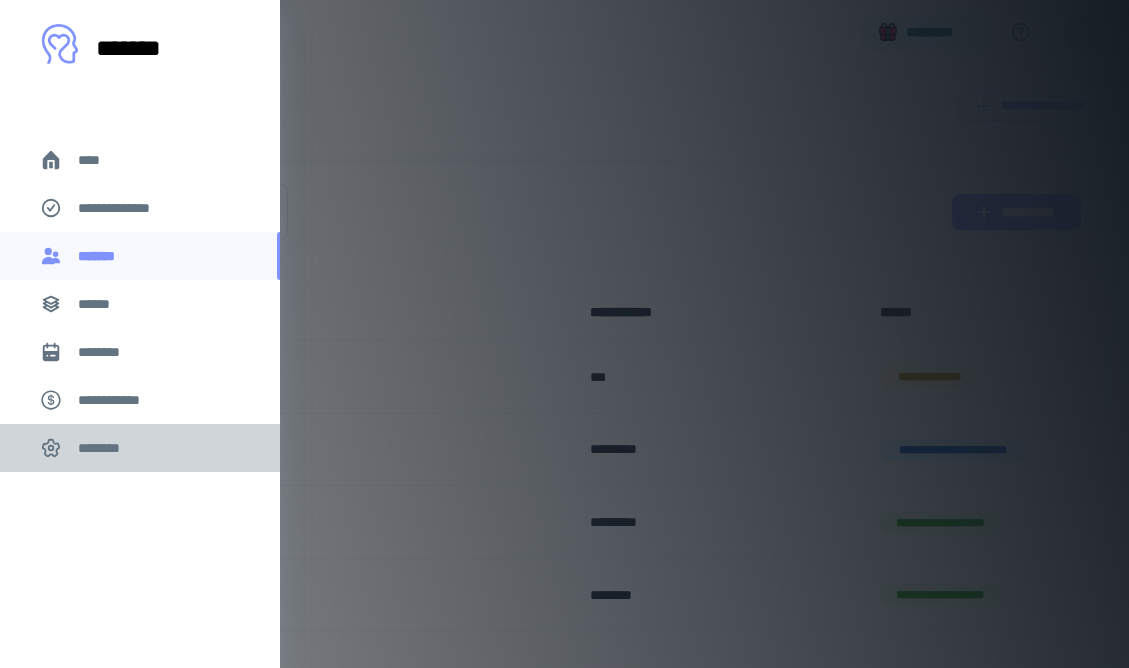 click on "********" at bounding box center (105, 448) 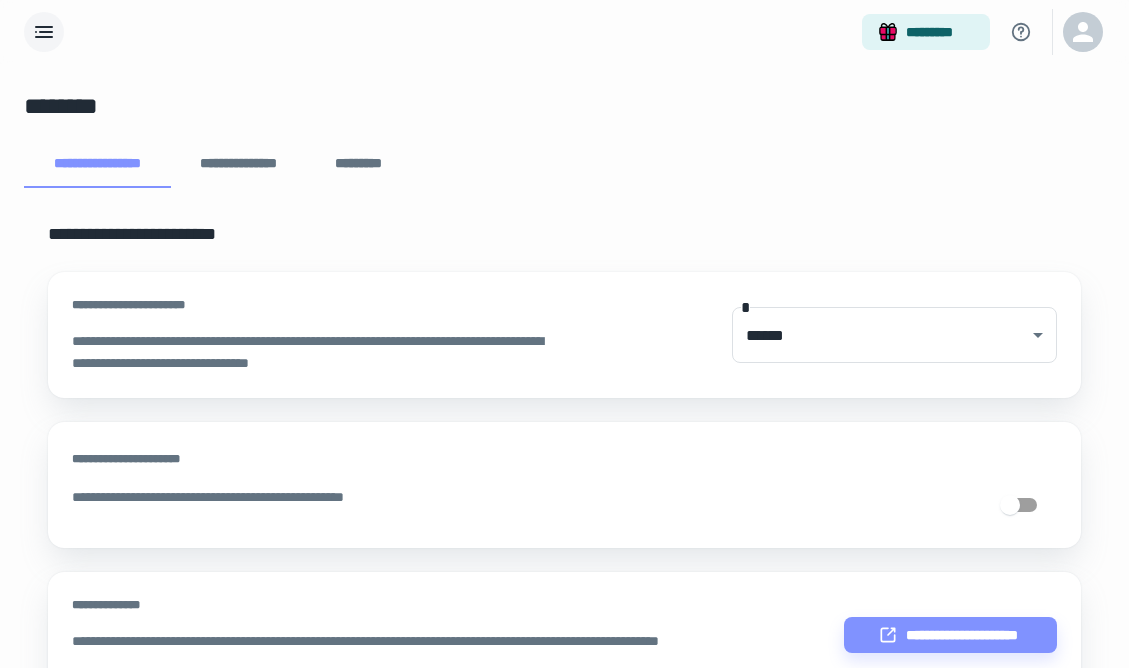 click on "*********" at bounding box center (359, 164) 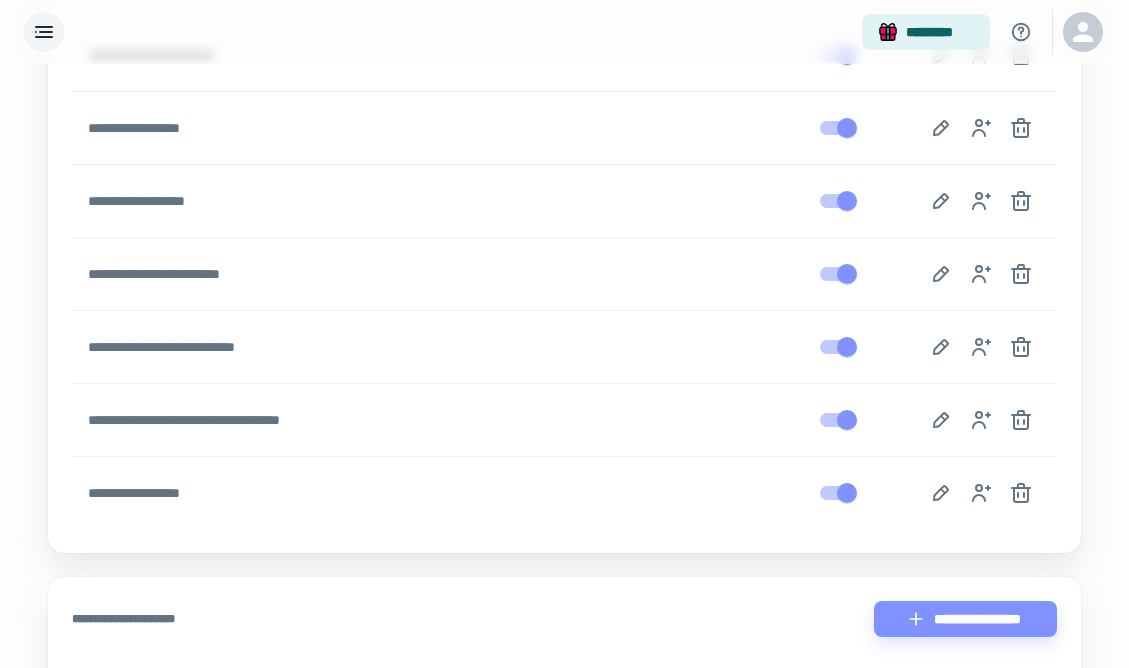 scroll, scrollTop: 591, scrollLeft: 0, axis: vertical 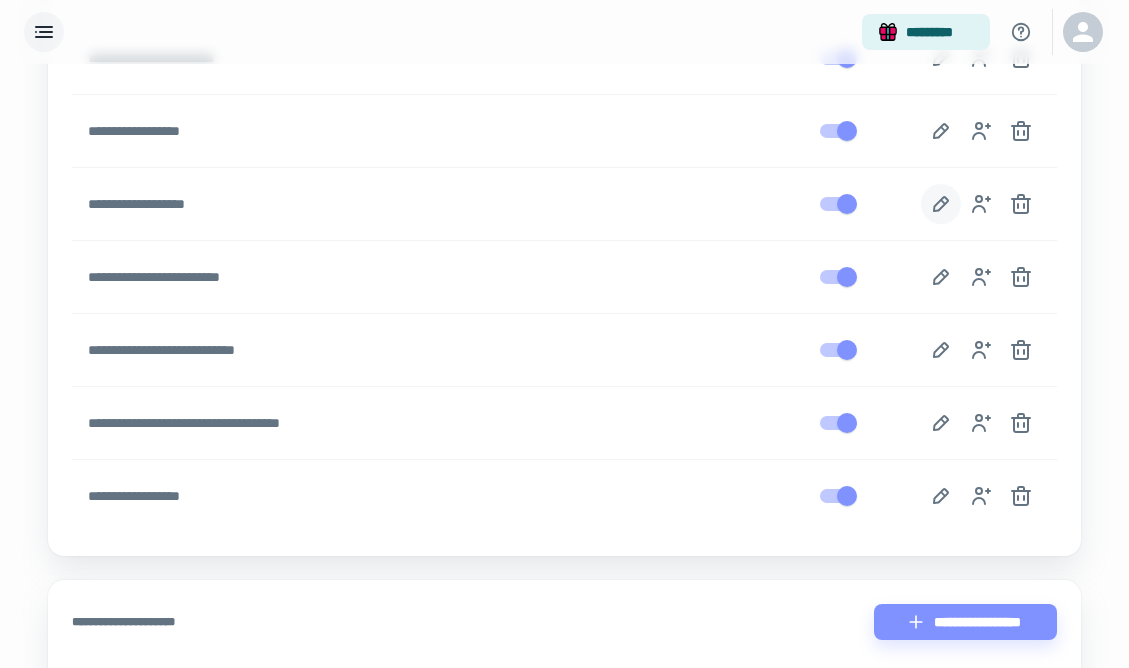 click 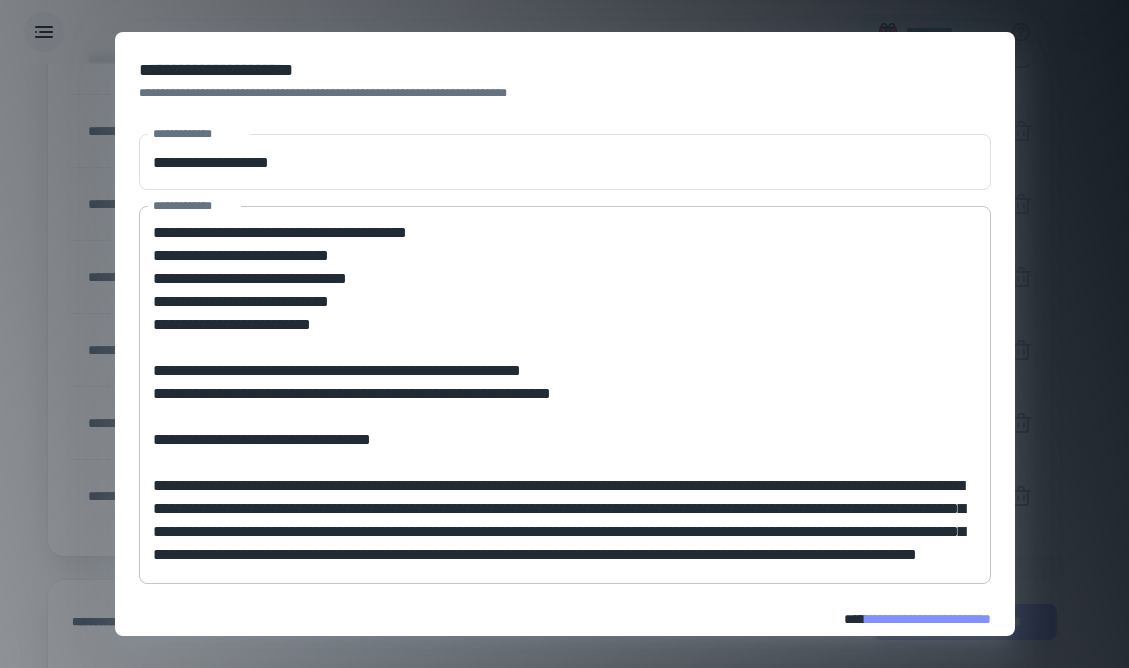 scroll, scrollTop: 0, scrollLeft: 0, axis: both 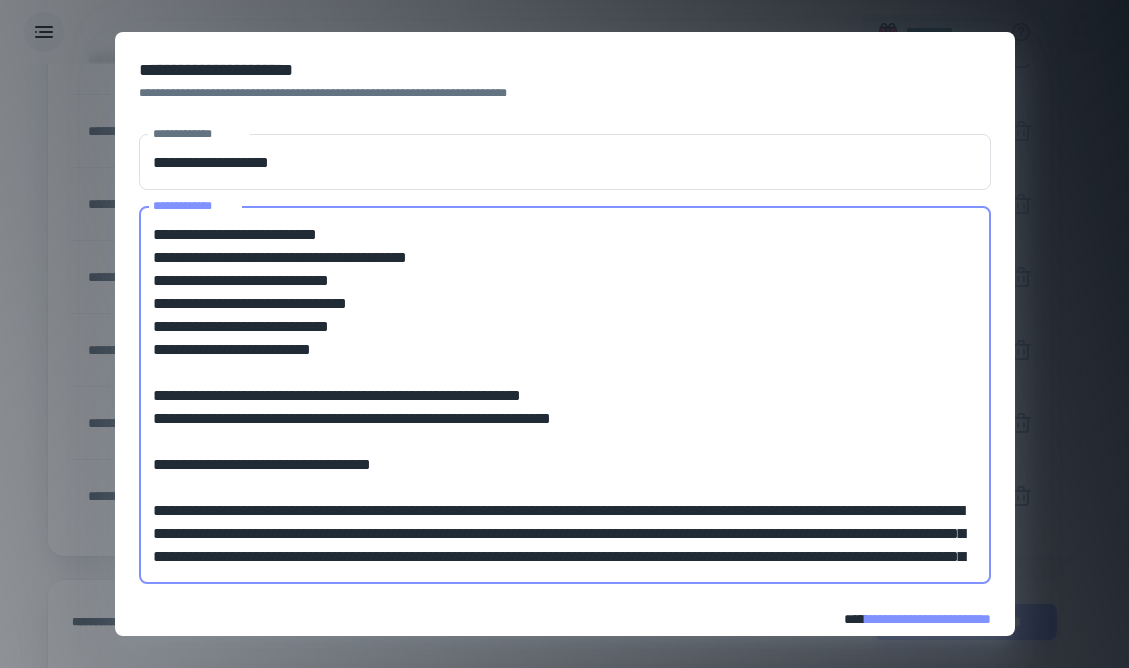 click on "**********" at bounding box center (565, 395) 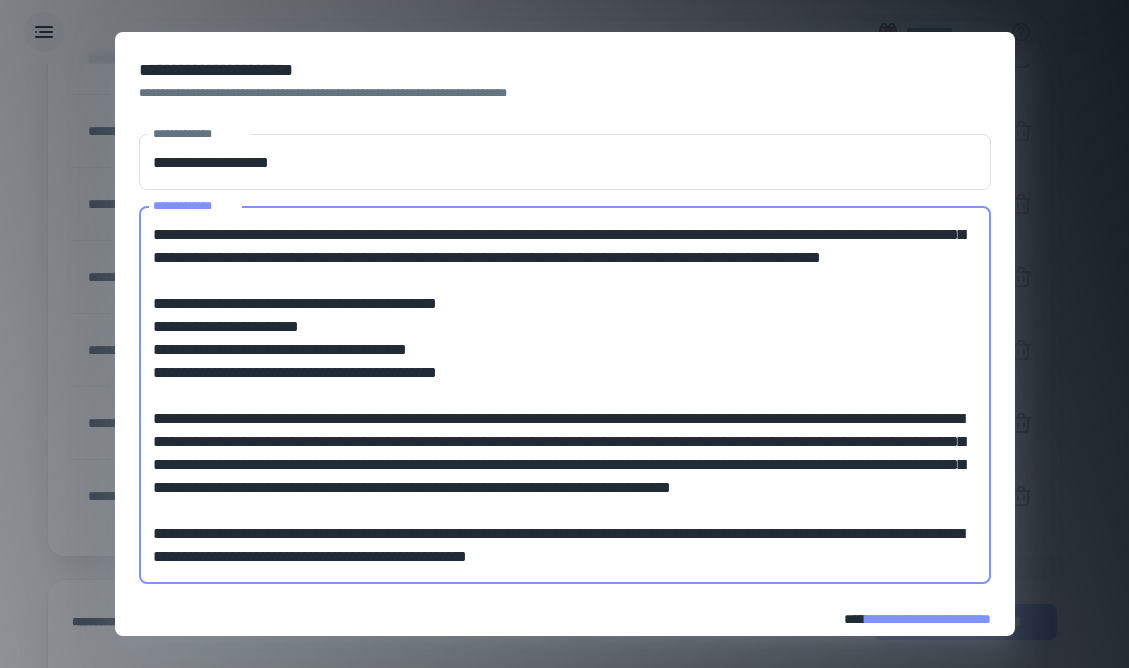 scroll, scrollTop: 759, scrollLeft: 0, axis: vertical 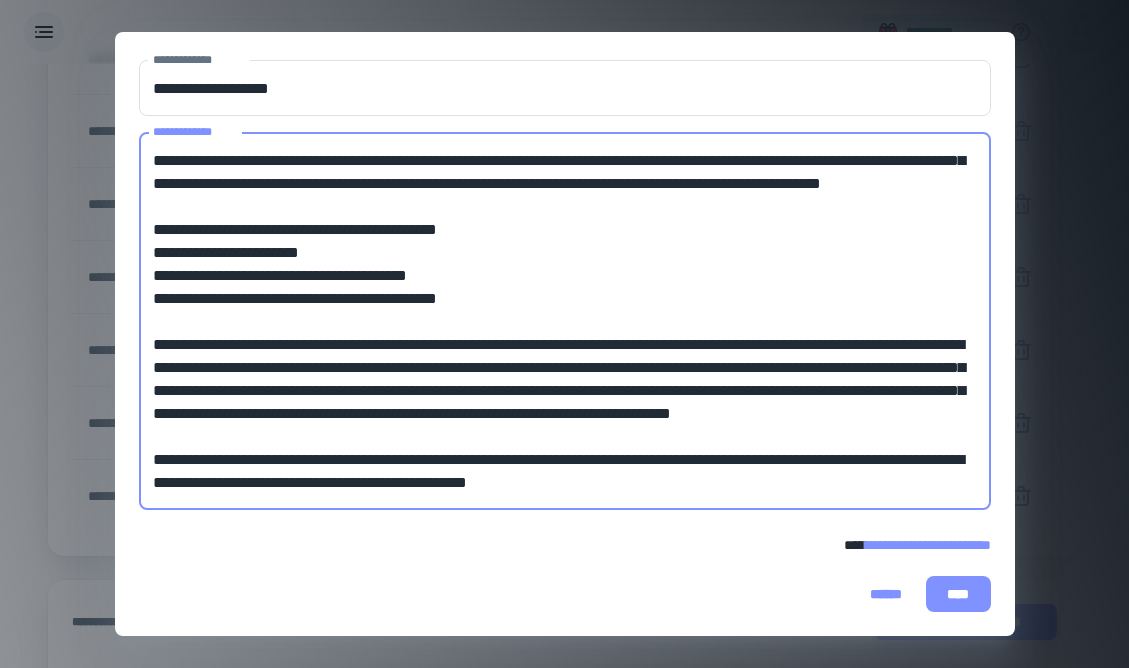 type on "**********" 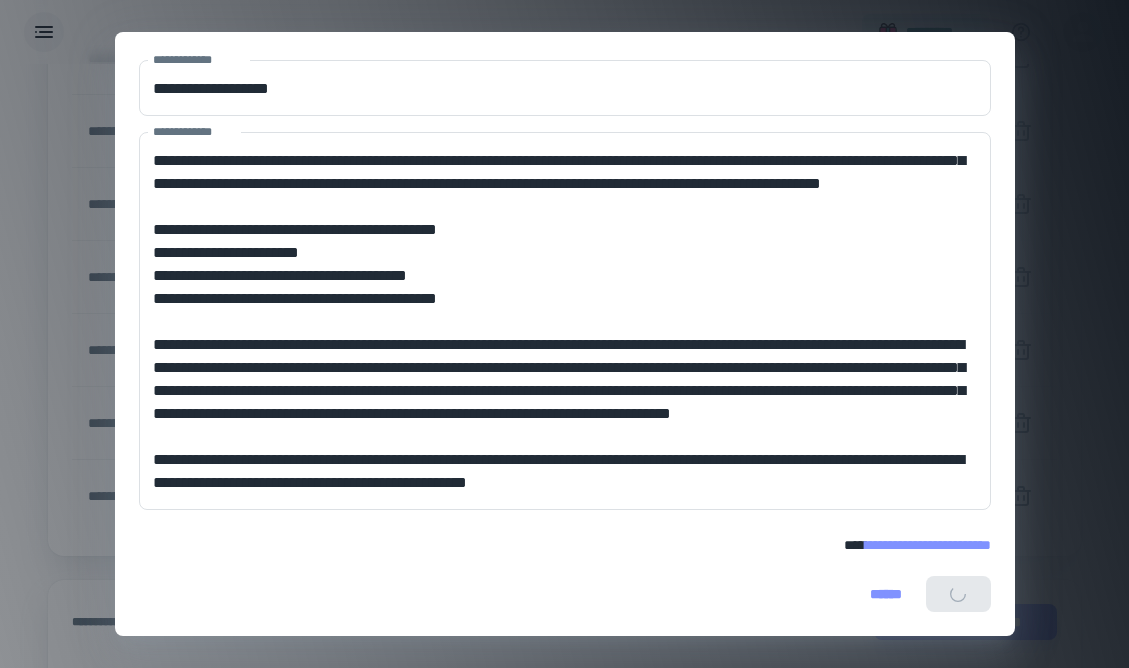 scroll, scrollTop: 0, scrollLeft: 0, axis: both 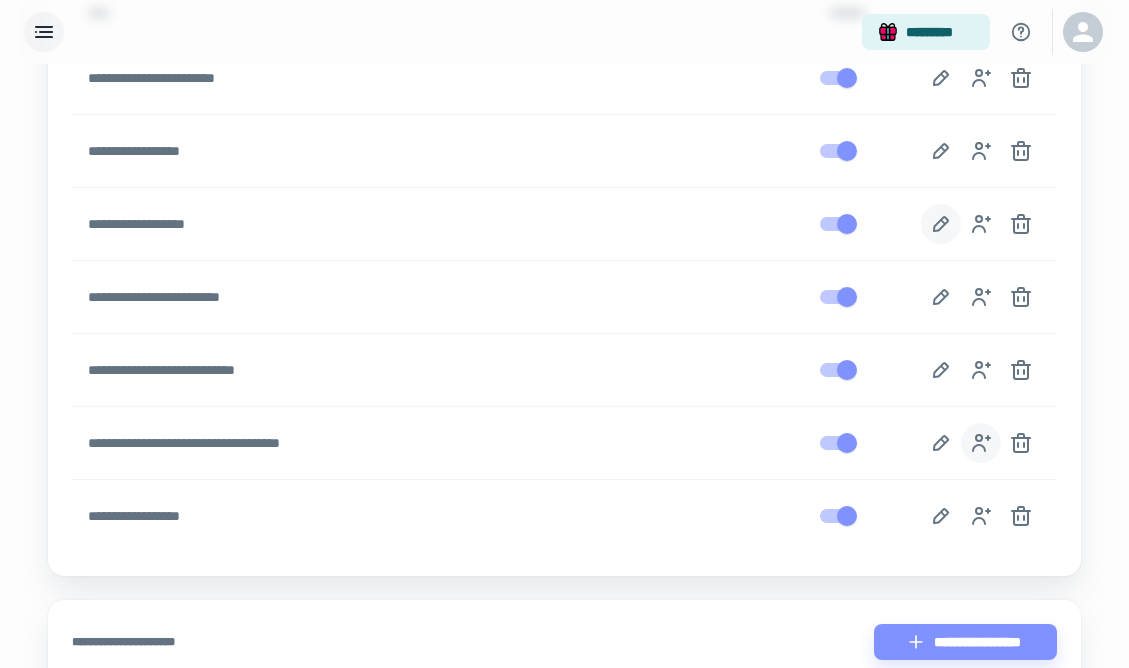 click 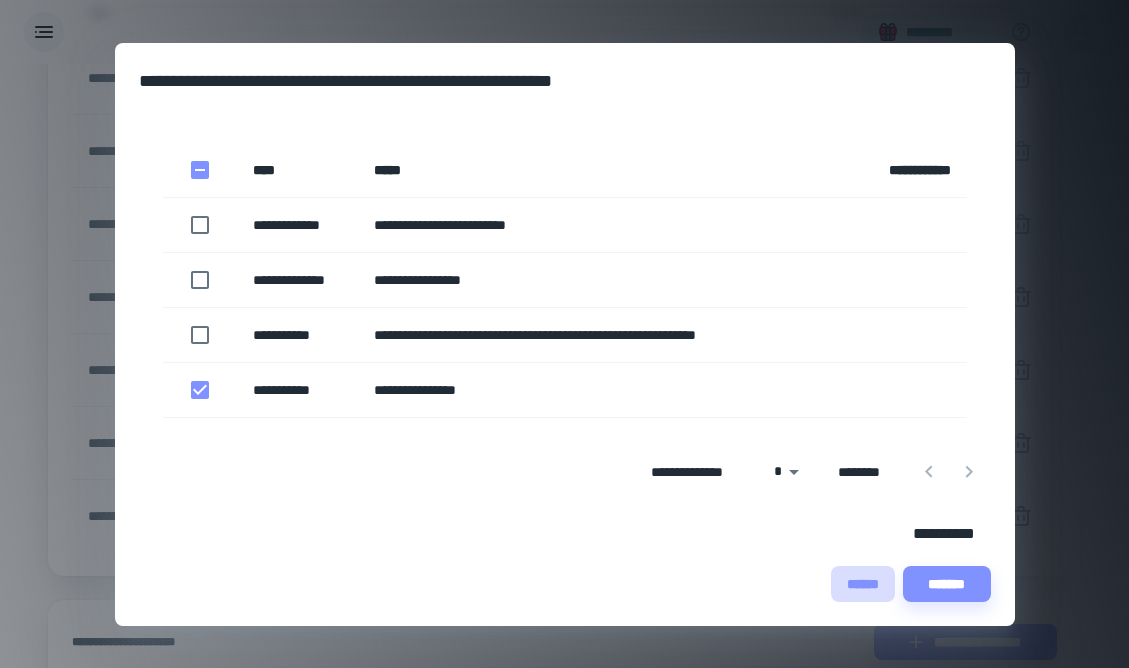 click on "******" at bounding box center (863, 584) 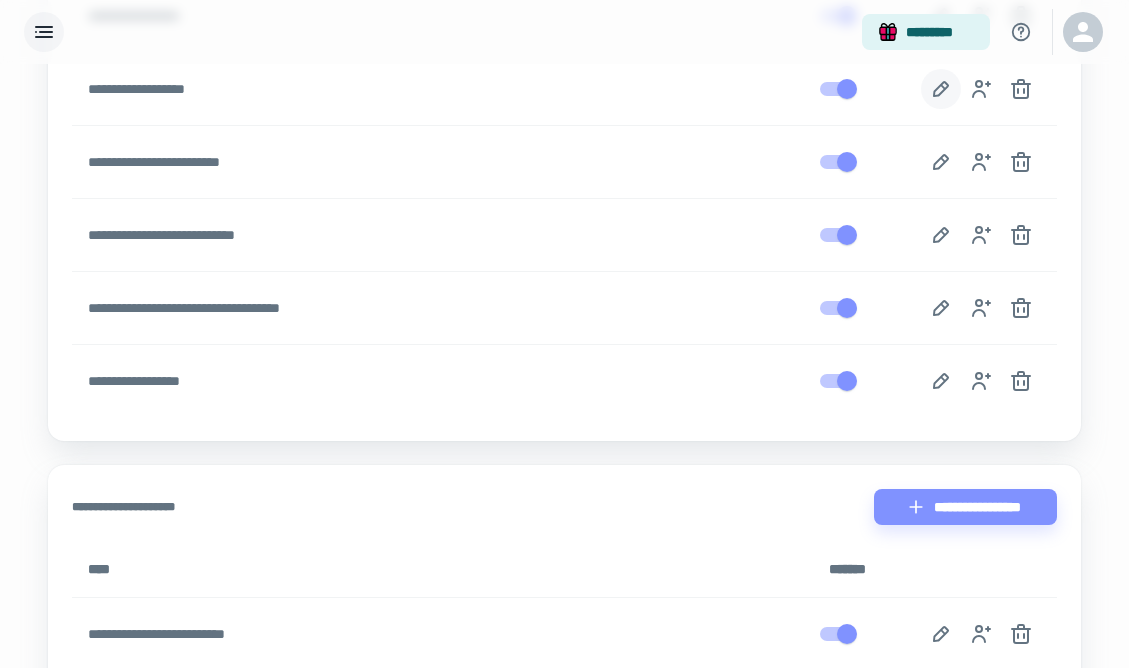 scroll, scrollTop: 885, scrollLeft: 0, axis: vertical 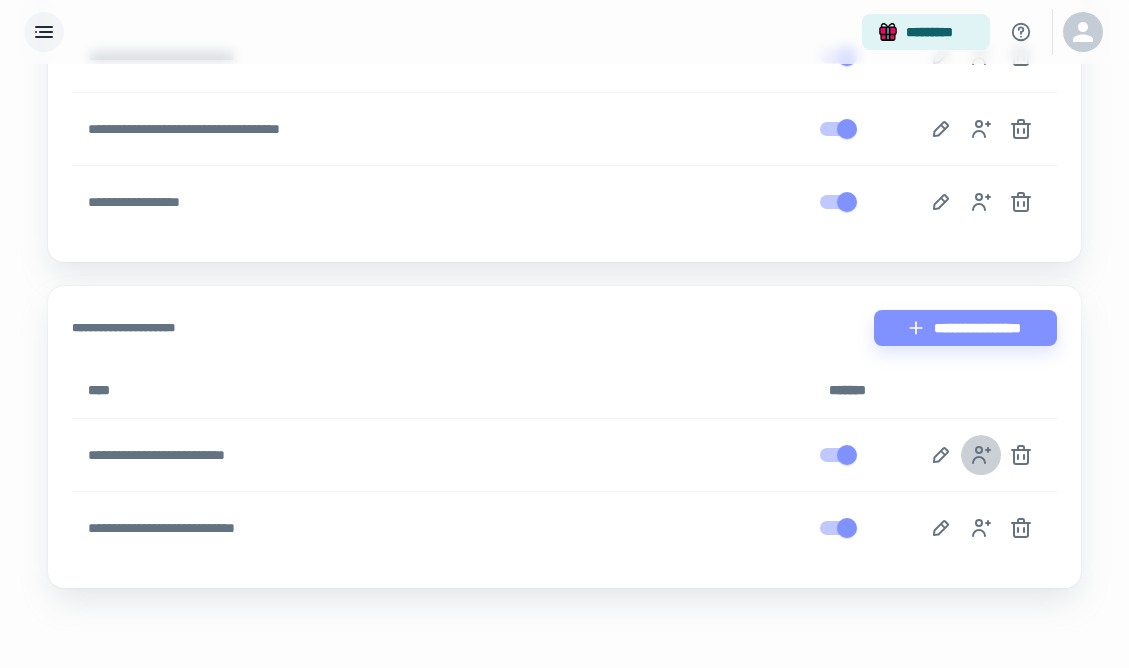 click 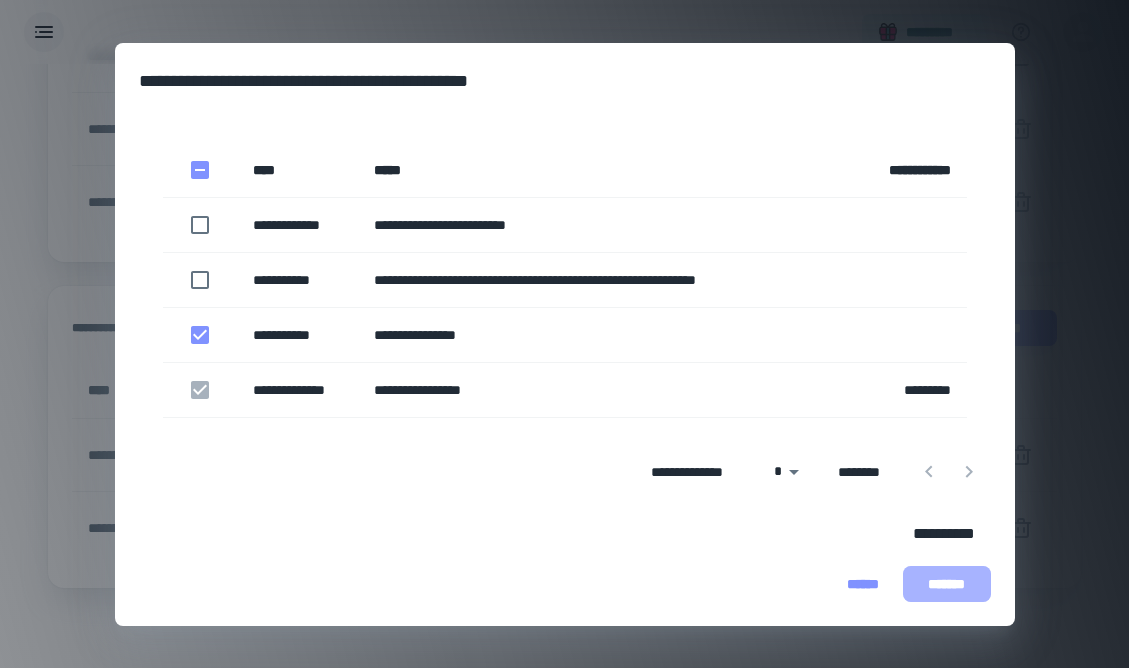 click on "*******" at bounding box center [947, 584] 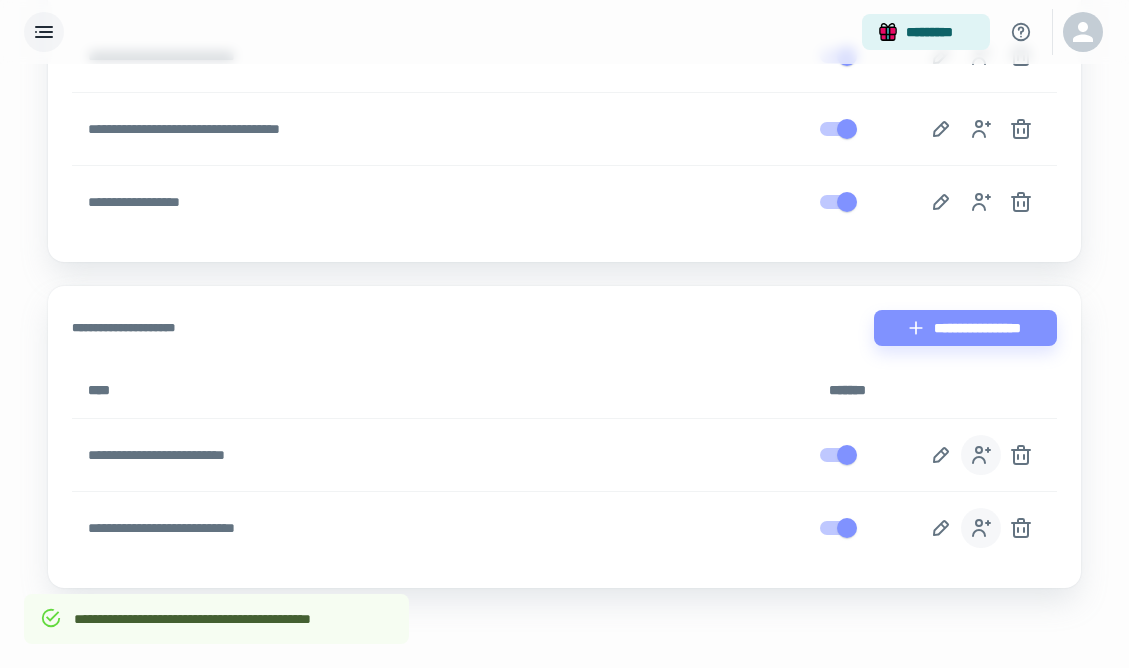 click 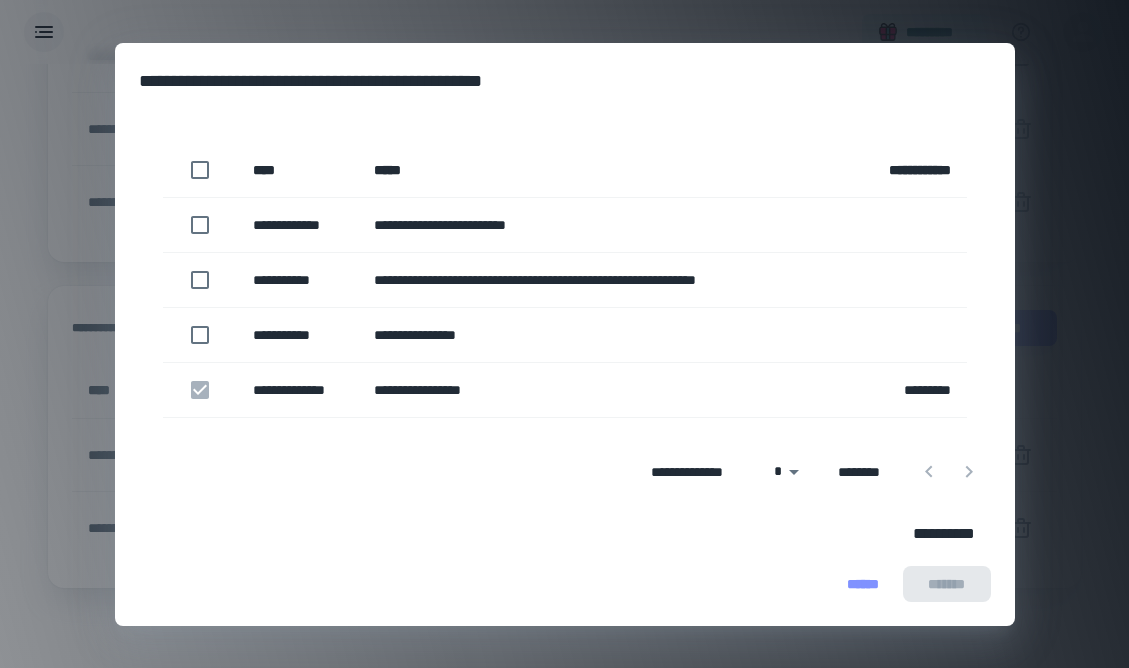 click on "**********" at bounding box center [298, 334] 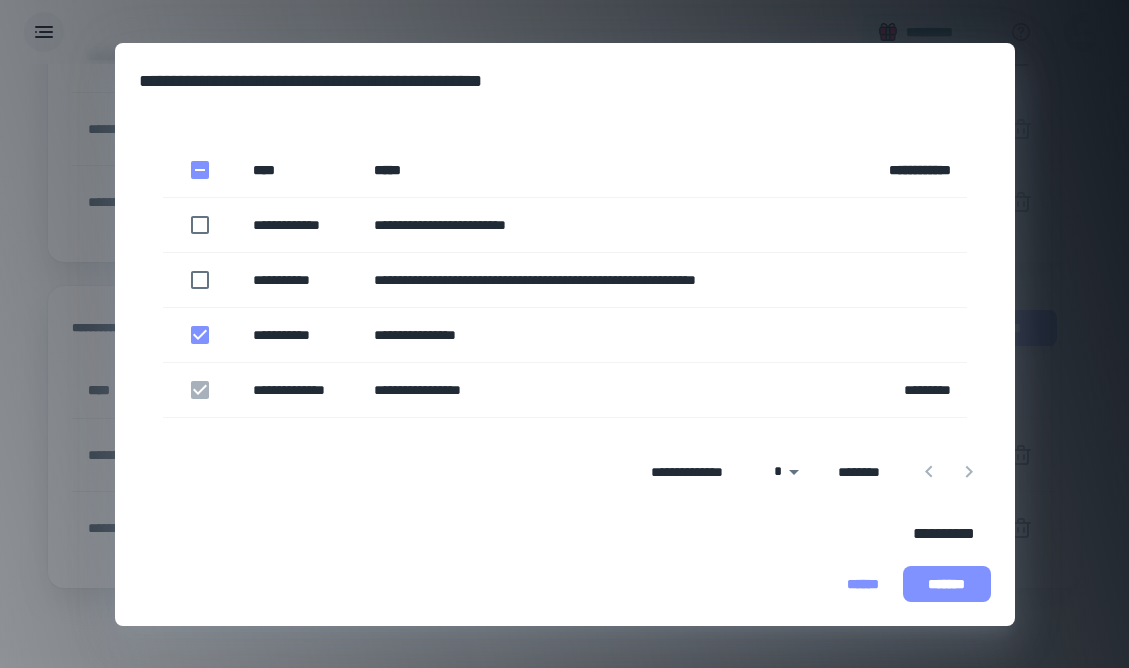 click on "*******" at bounding box center (947, 584) 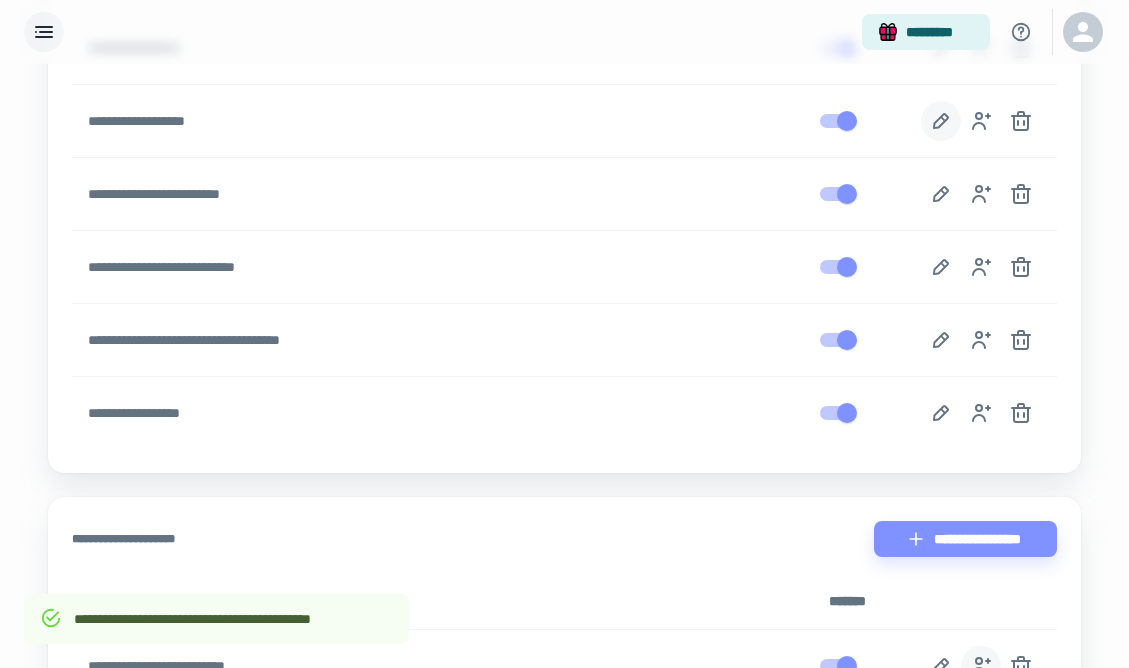 scroll, scrollTop: 557, scrollLeft: 0, axis: vertical 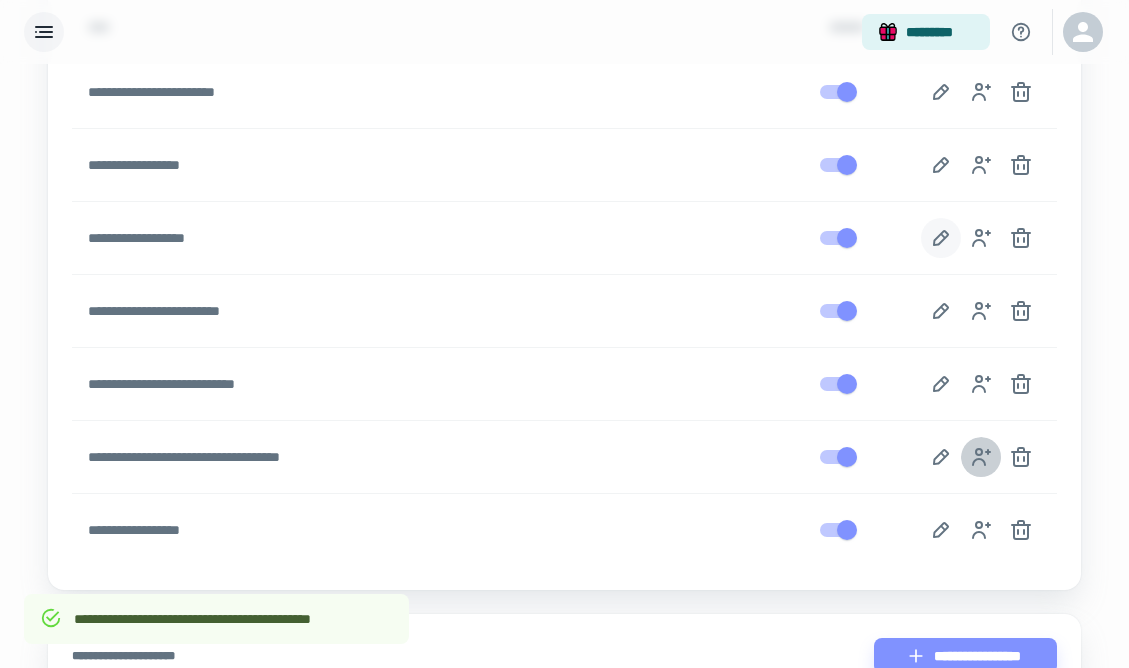 click 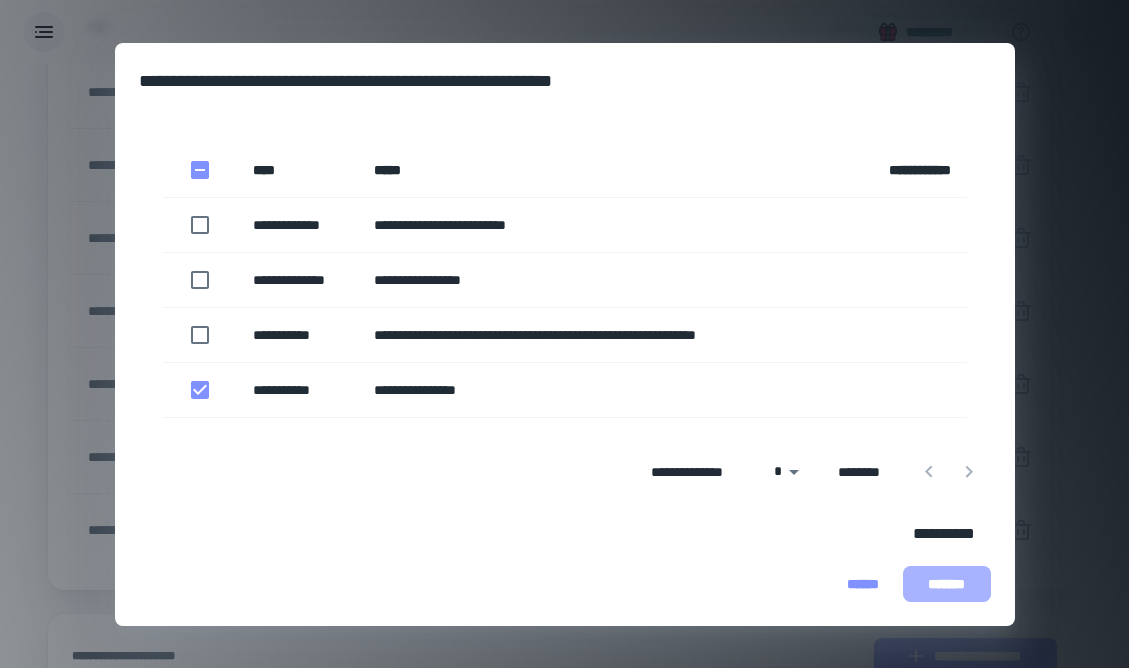 click on "*******" at bounding box center (947, 584) 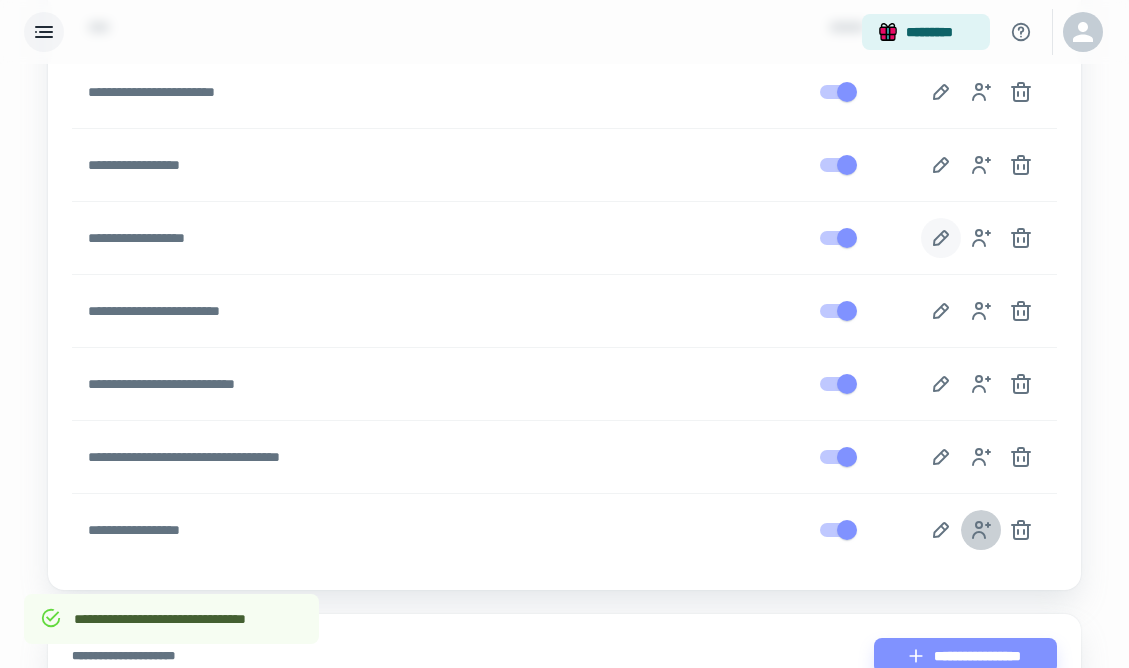 click 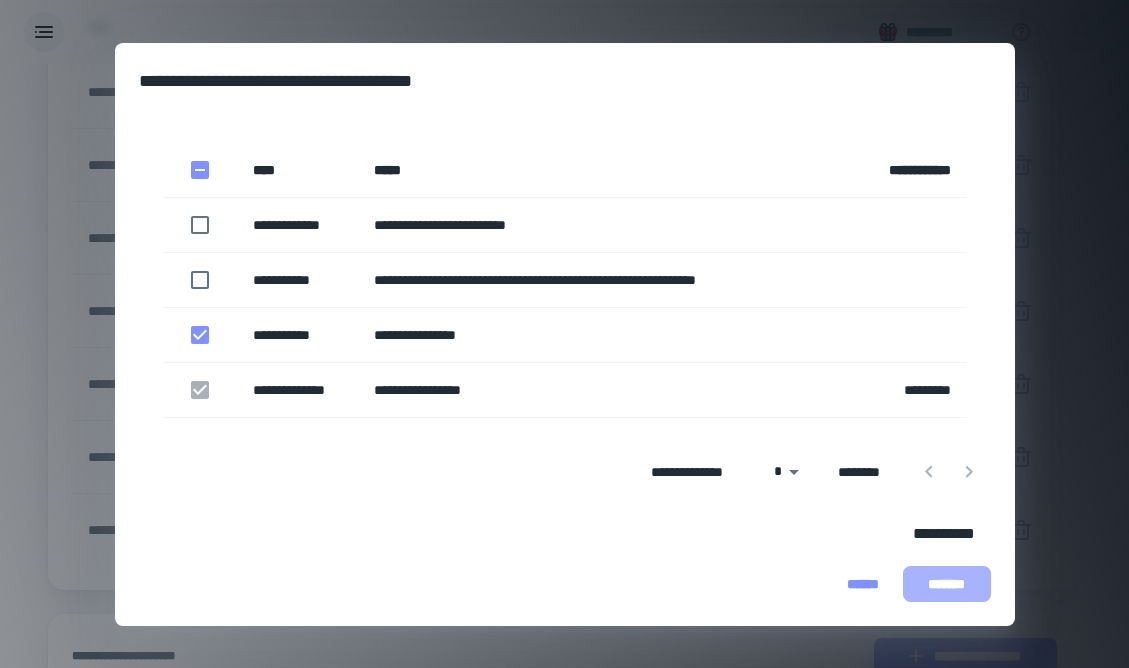 click on "*******" at bounding box center (947, 584) 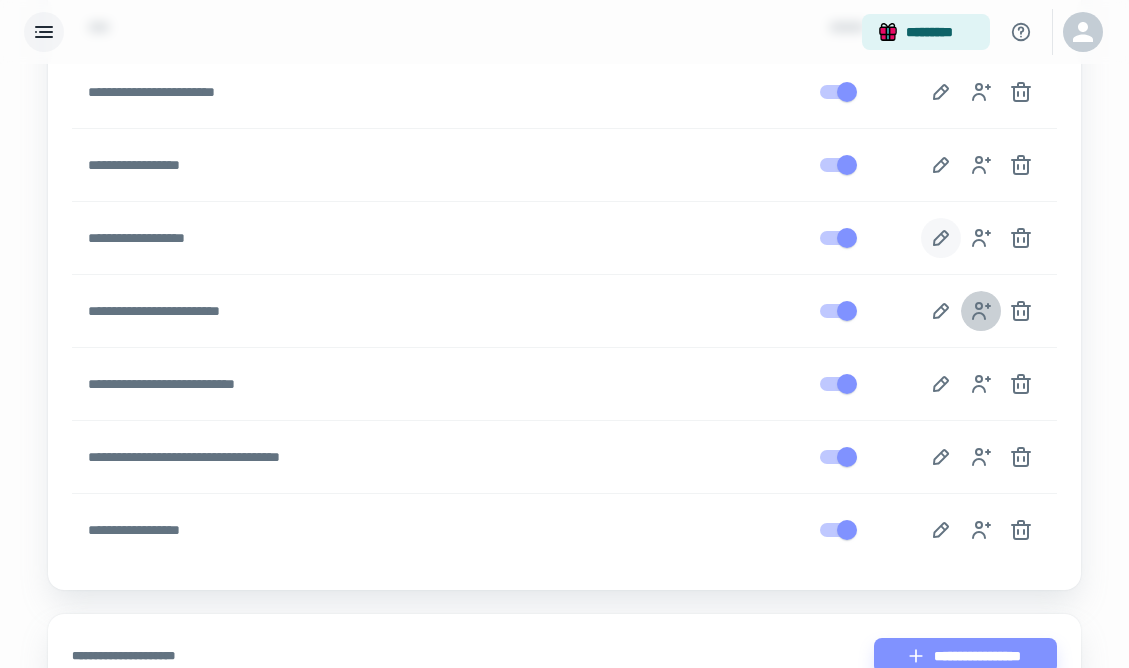 click 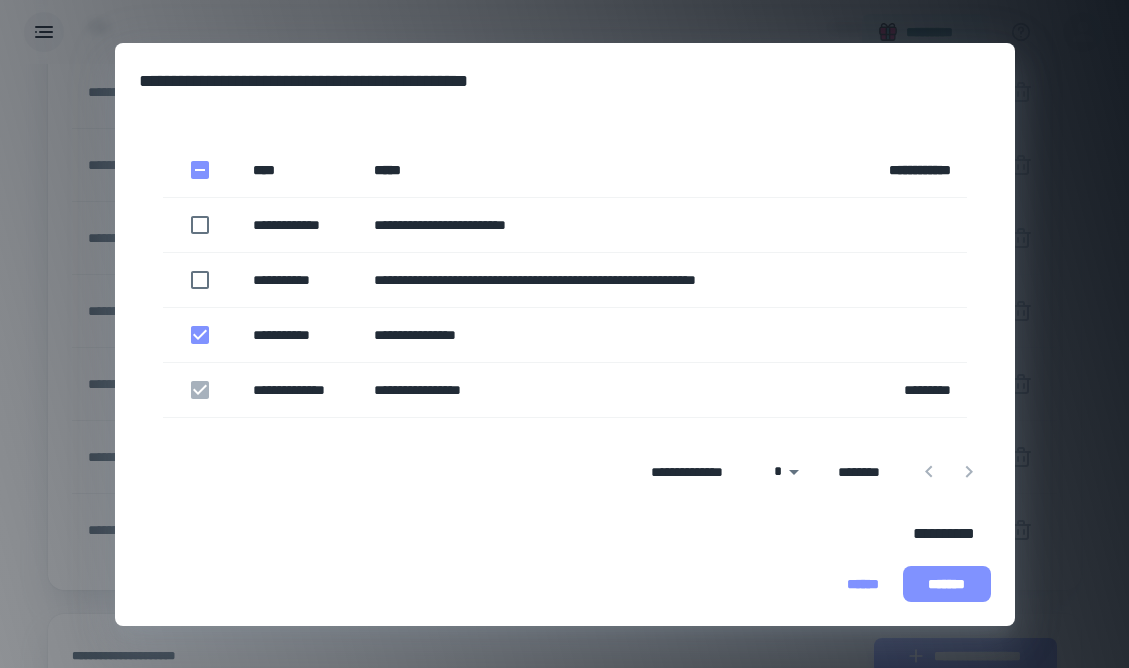 click on "*******" at bounding box center [947, 584] 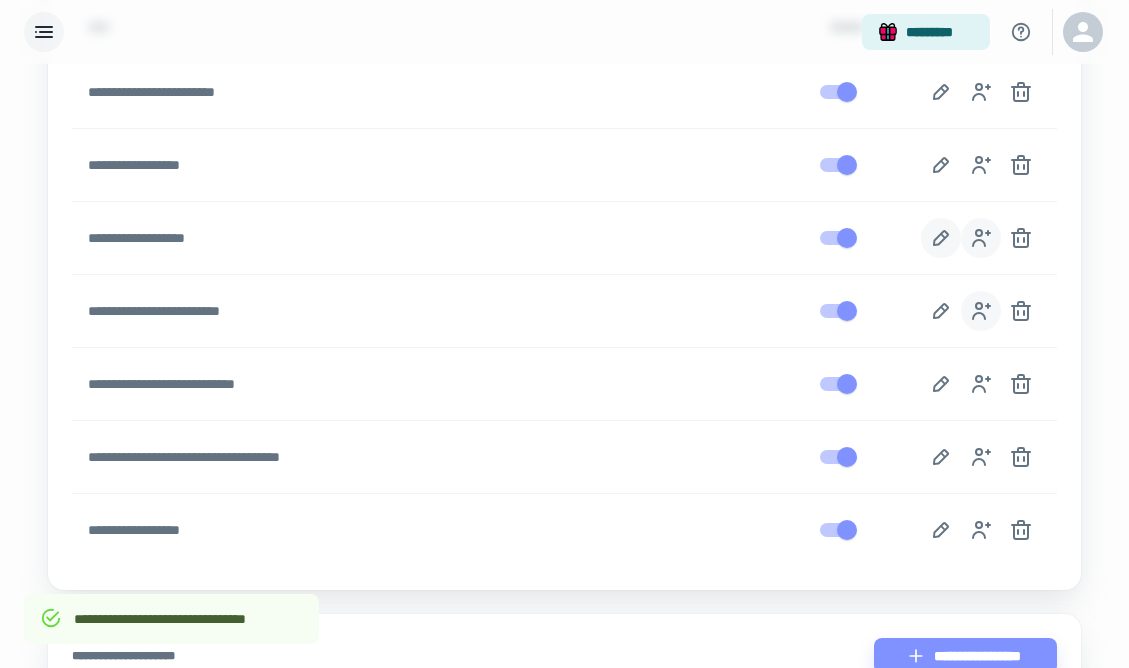 click 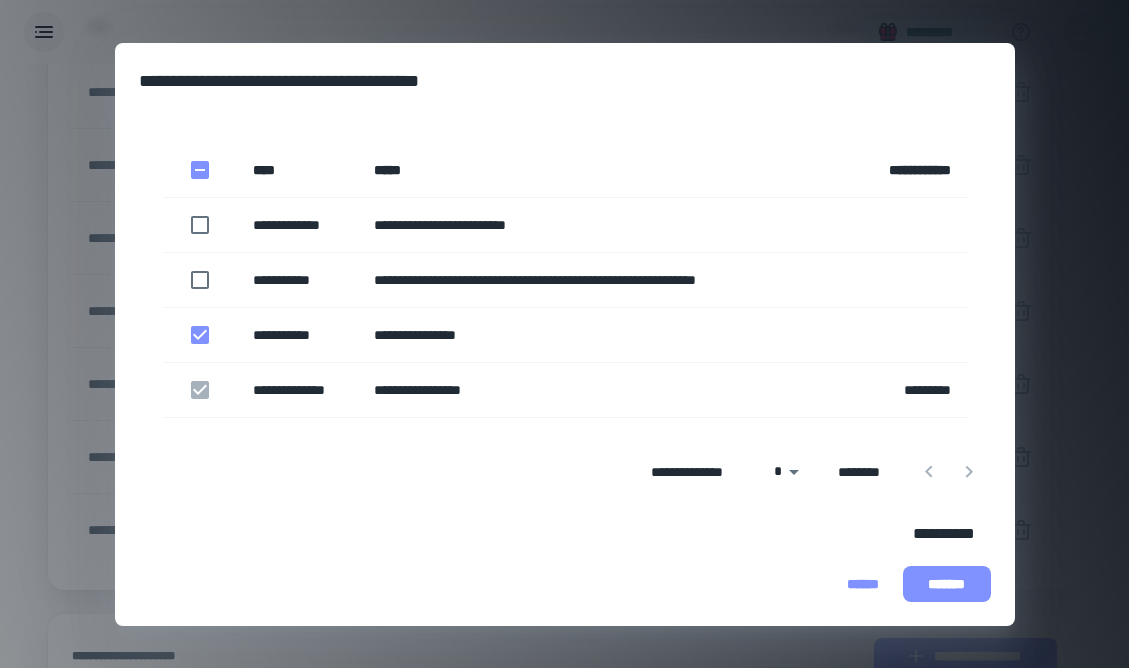 click on "*******" at bounding box center (947, 584) 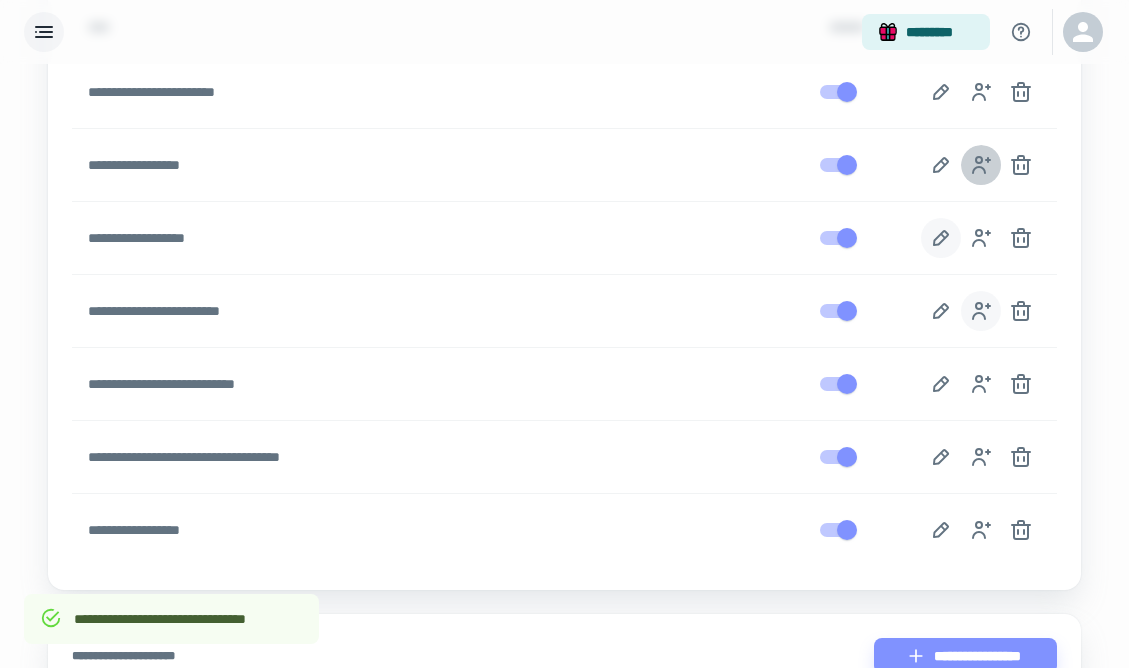 click 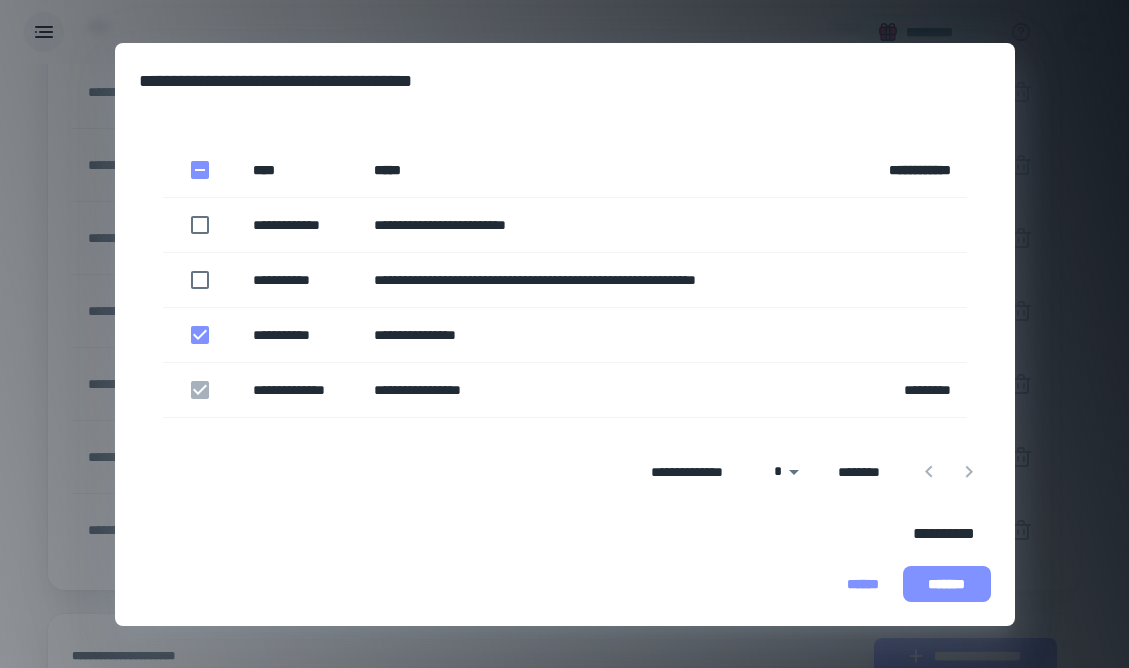 click on "*******" at bounding box center (947, 584) 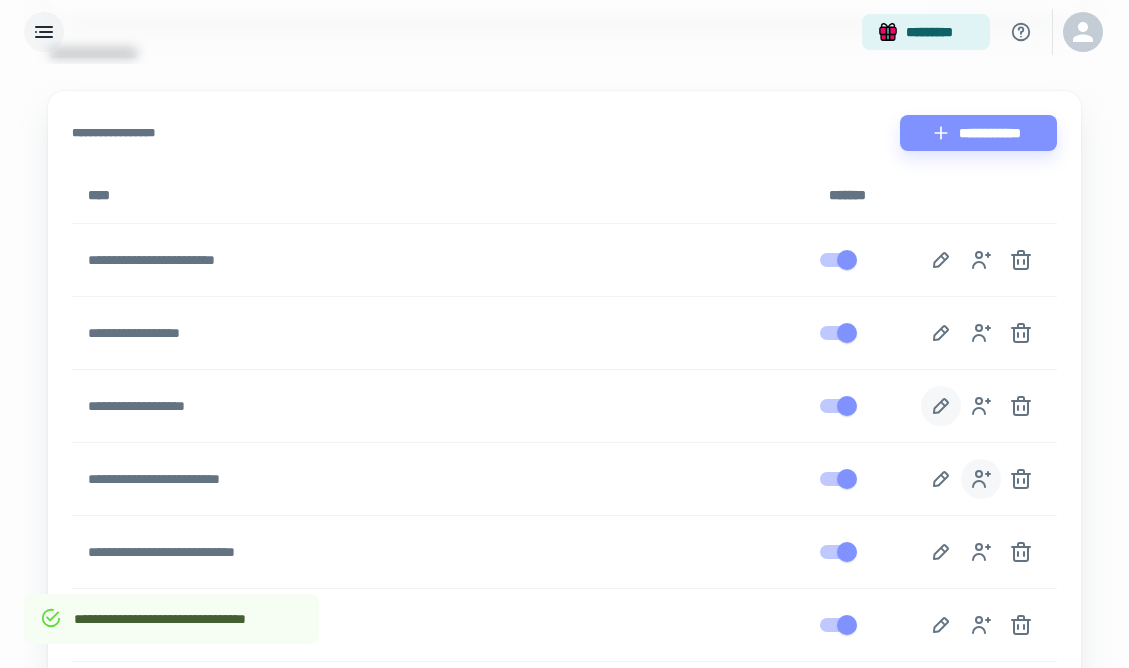 scroll, scrollTop: 313, scrollLeft: 0, axis: vertical 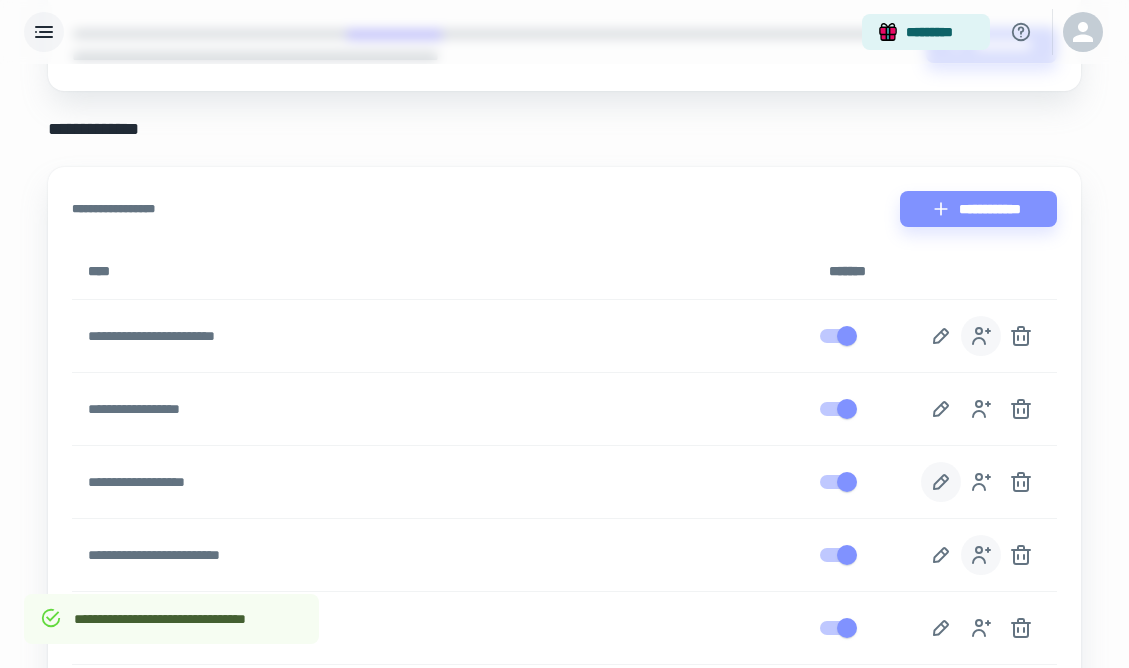 click 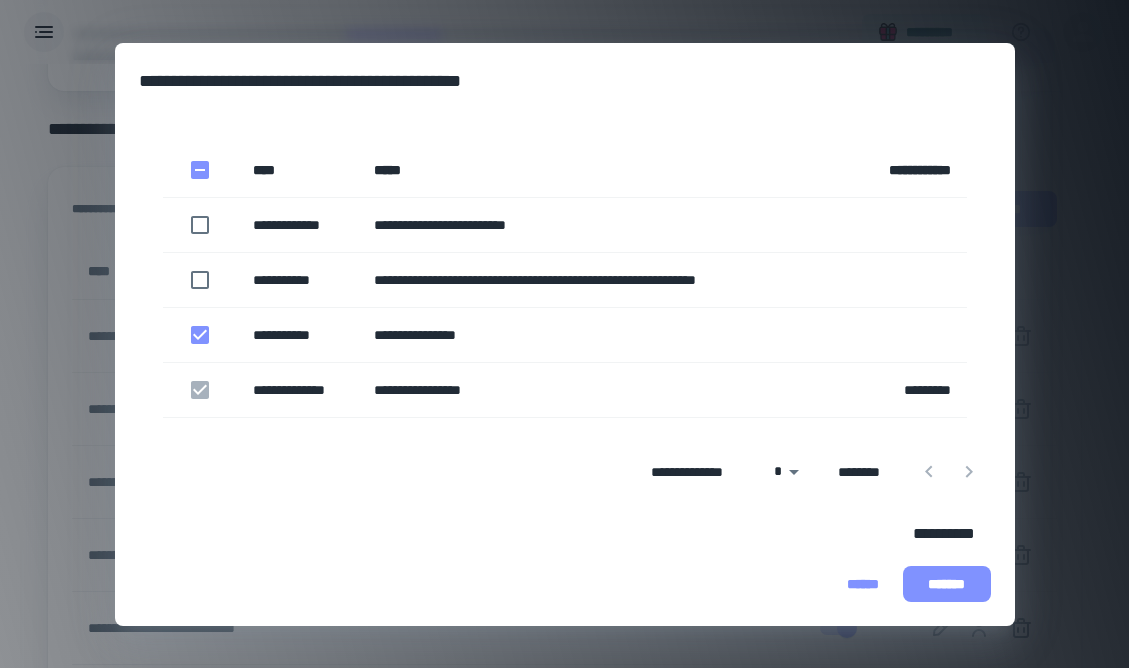 click on "*******" at bounding box center (947, 584) 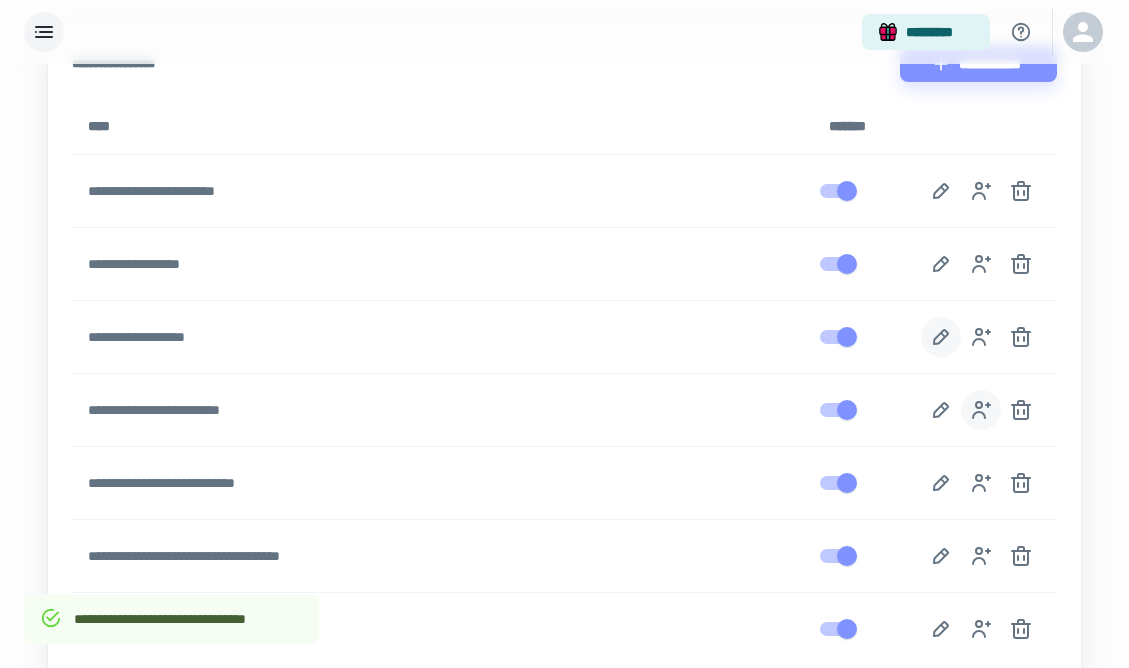 scroll, scrollTop: 683, scrollLeft: 0, axis: vertical 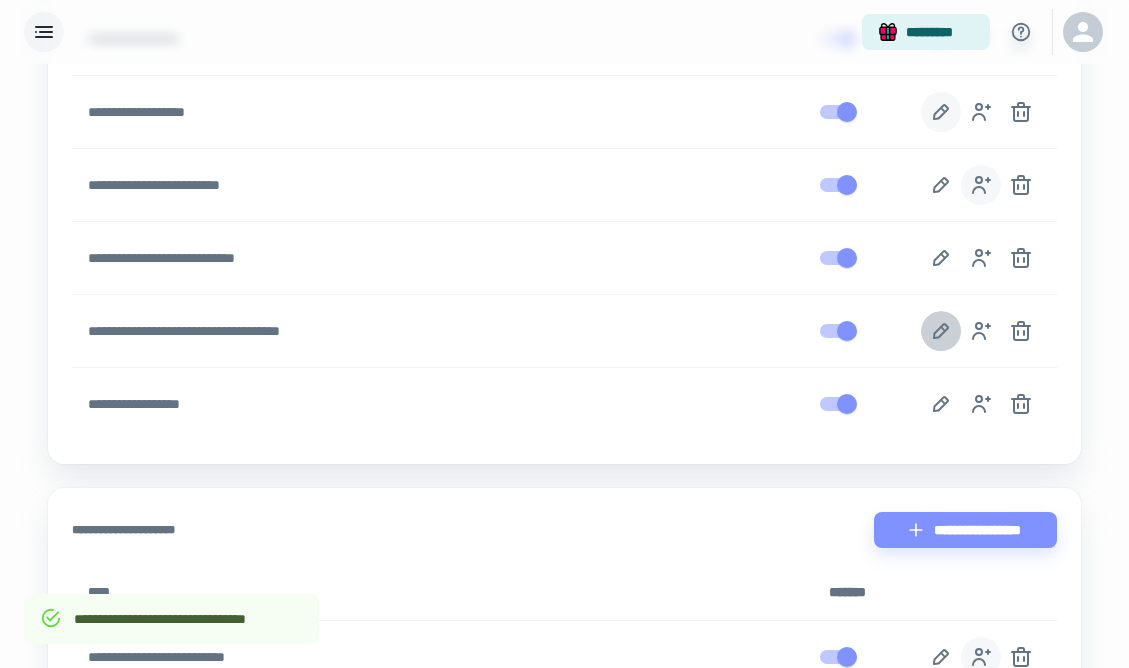 click 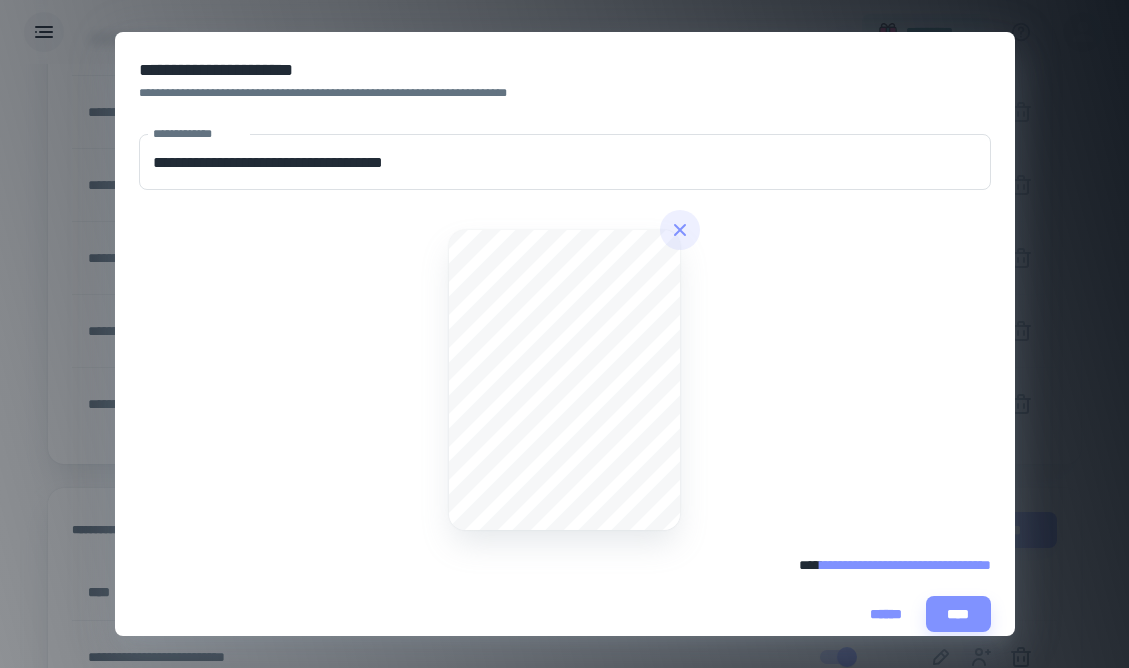 click on "******" at bounding box center (886, 614) 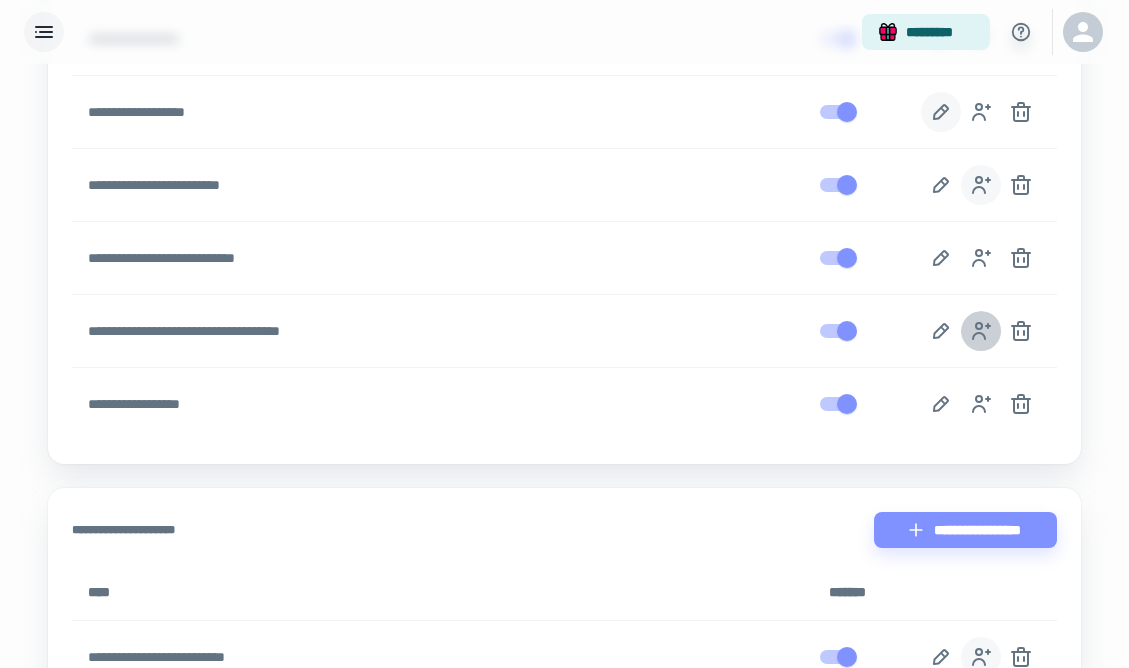 click 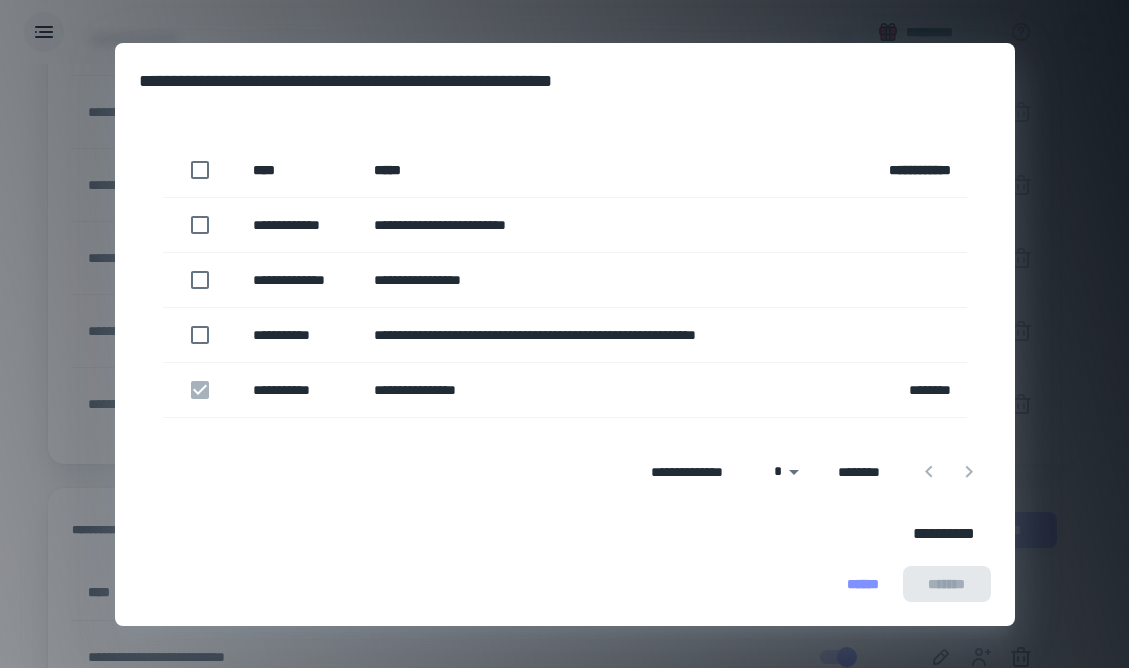 click at bounding box center [200, 389] 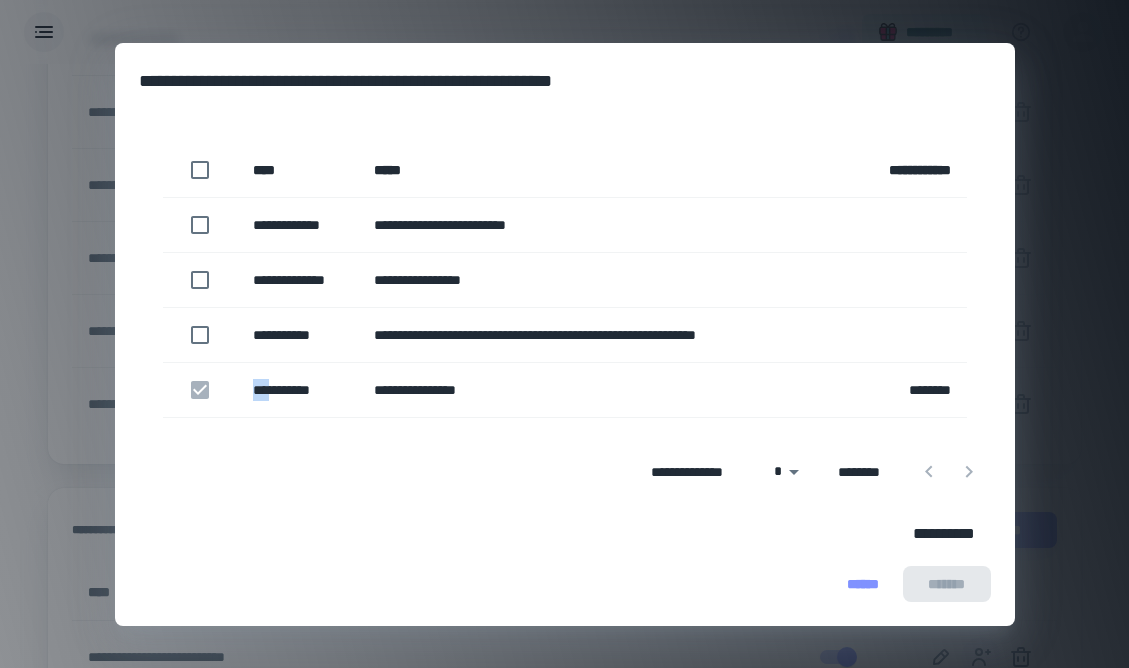 click at bounding box center [200, 389] 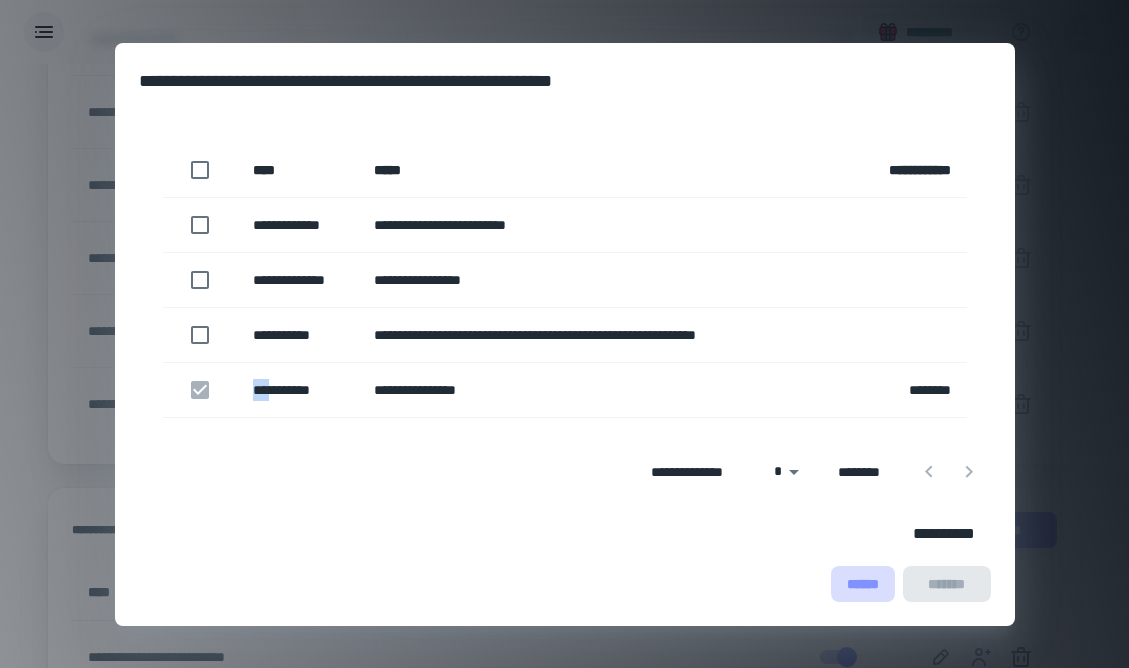 click on "******" at bounding box center (863, 584) 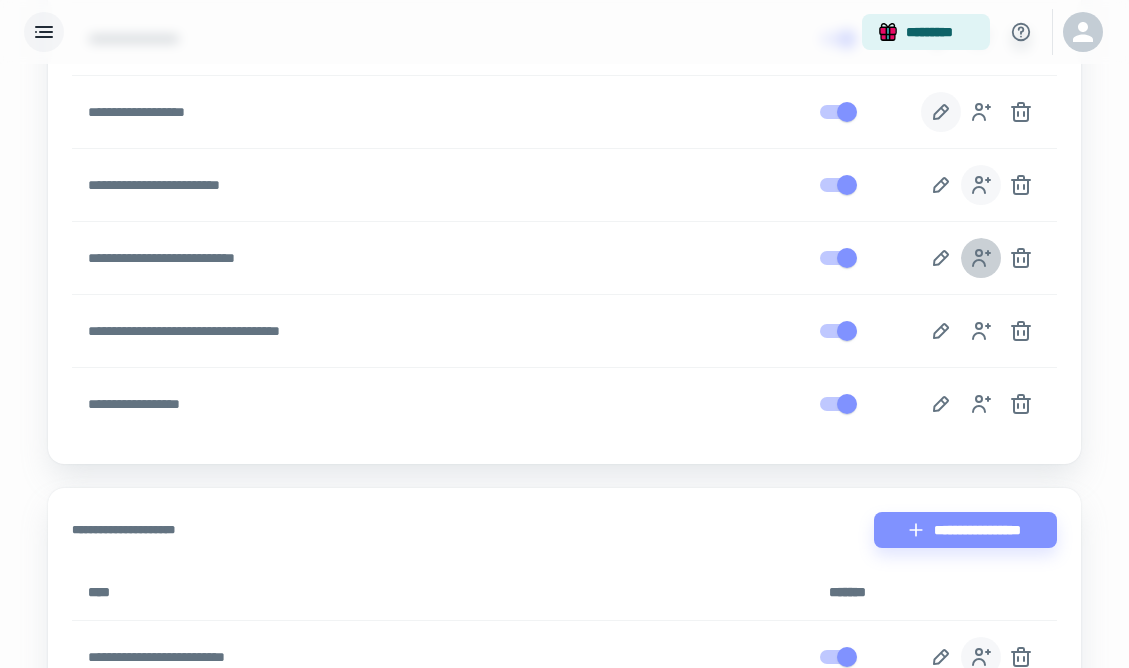 click 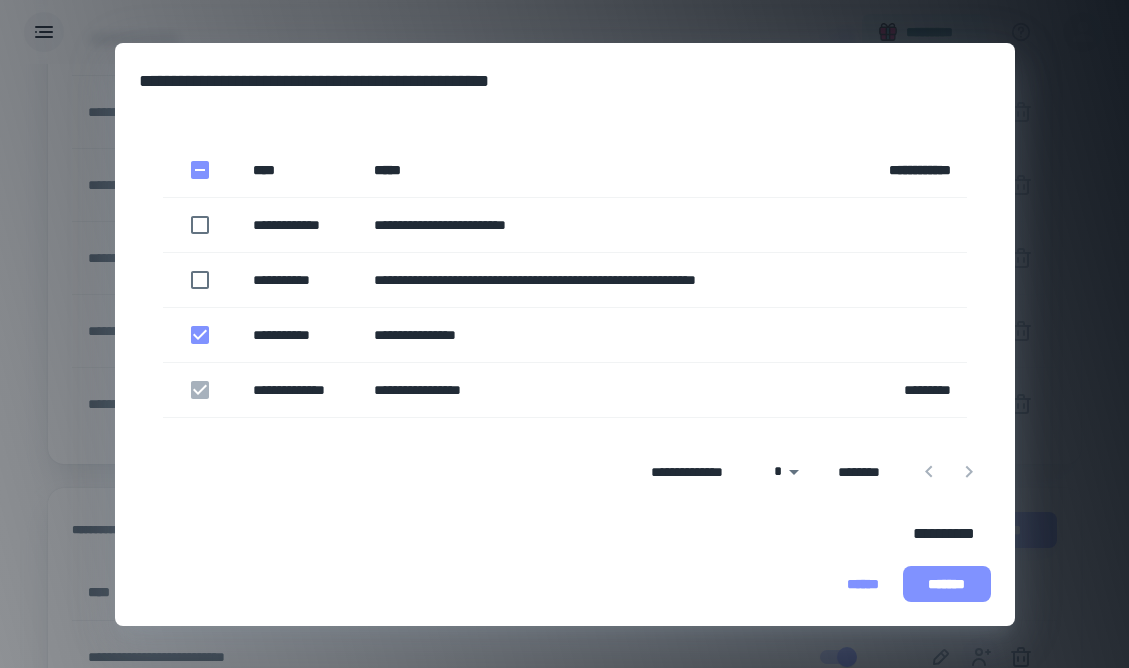 click on "*******" at bounding box center [947, 584] 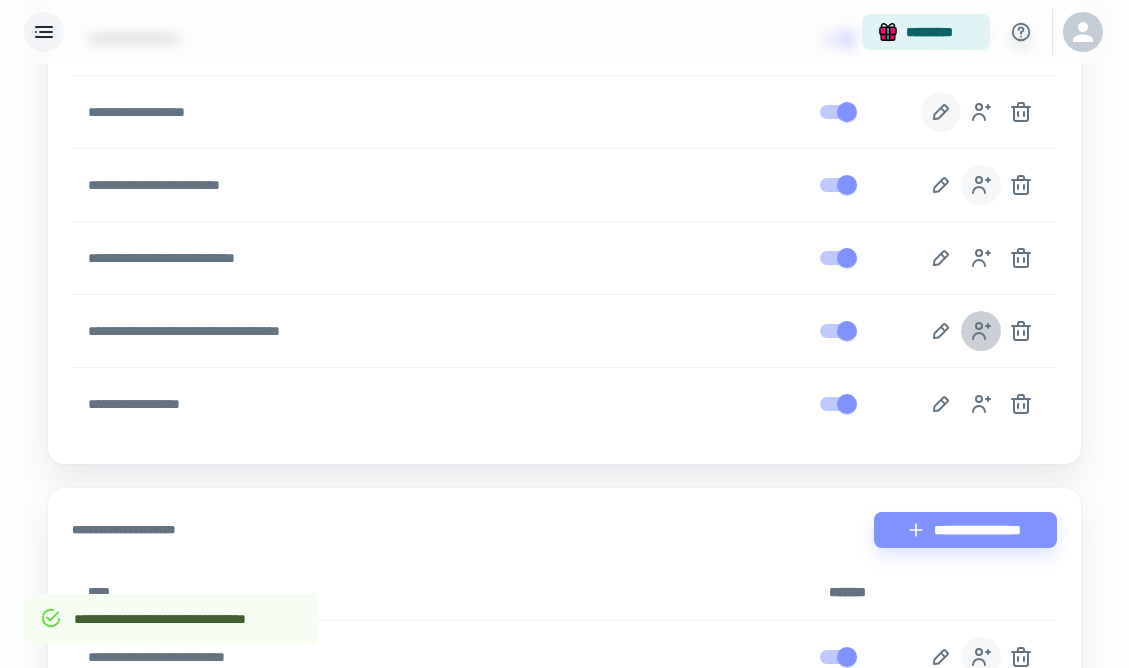 click 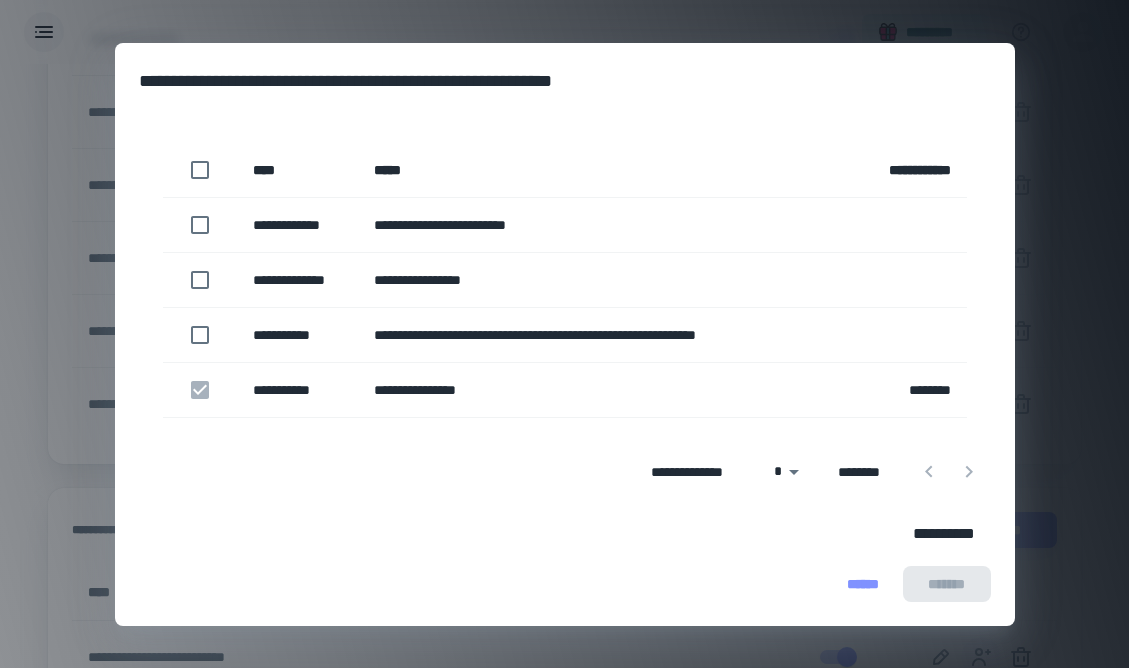 click on "**********" at bounding box center (564, 334) 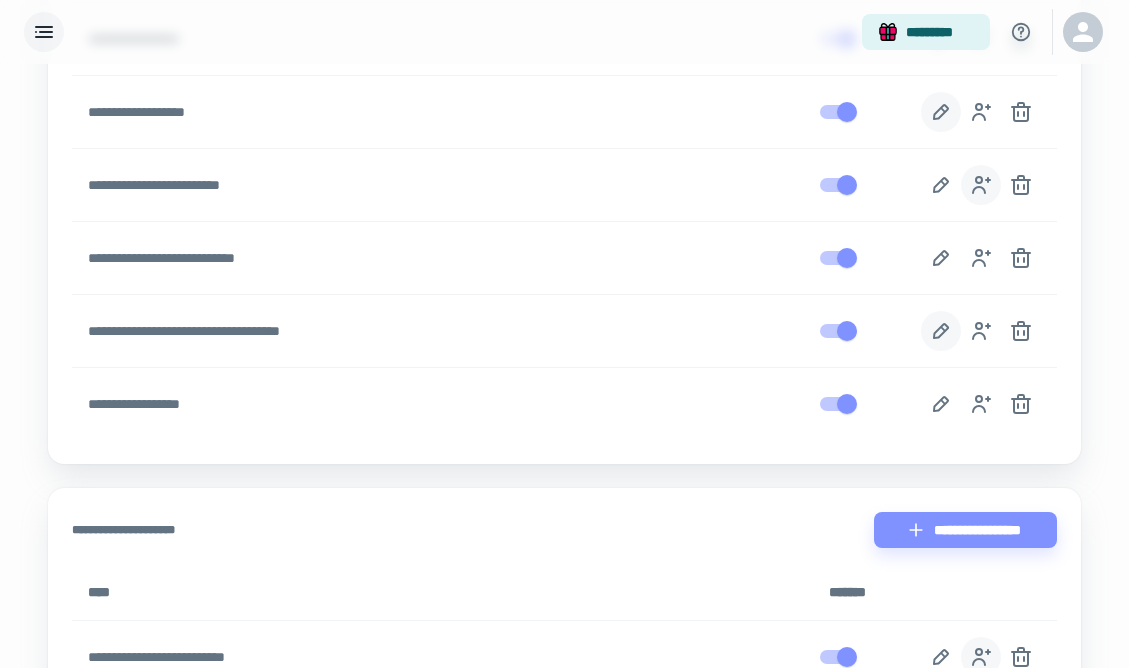 click at bounding box center [941, 331] 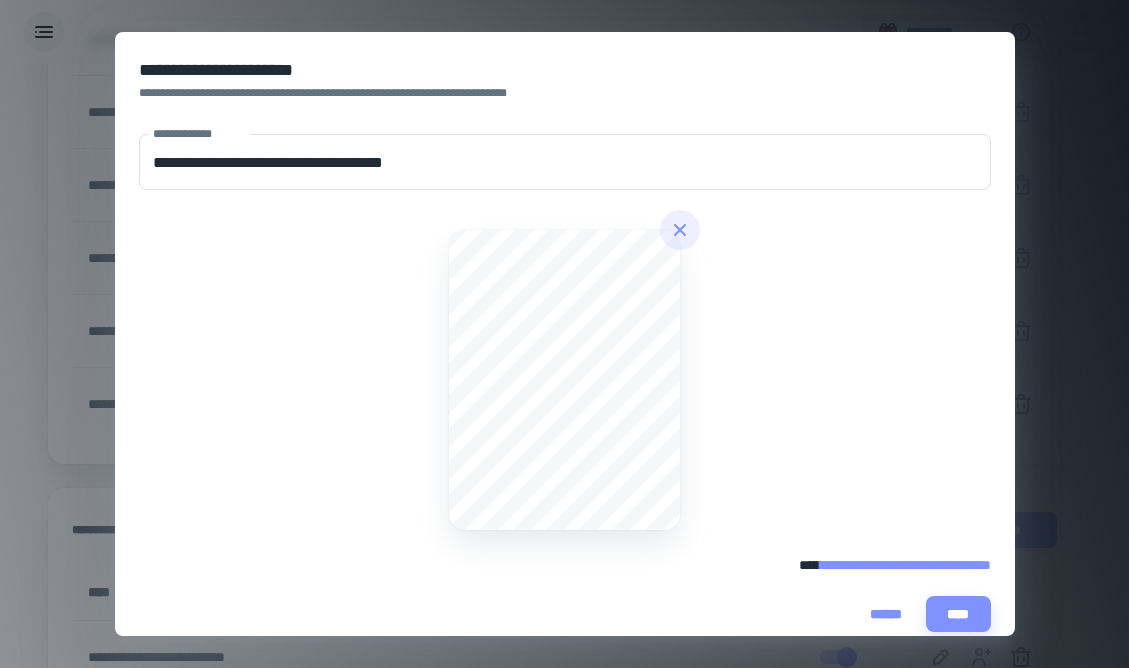 scroll, scrollTop: 20, scrollLeft: 0, axis: vertical 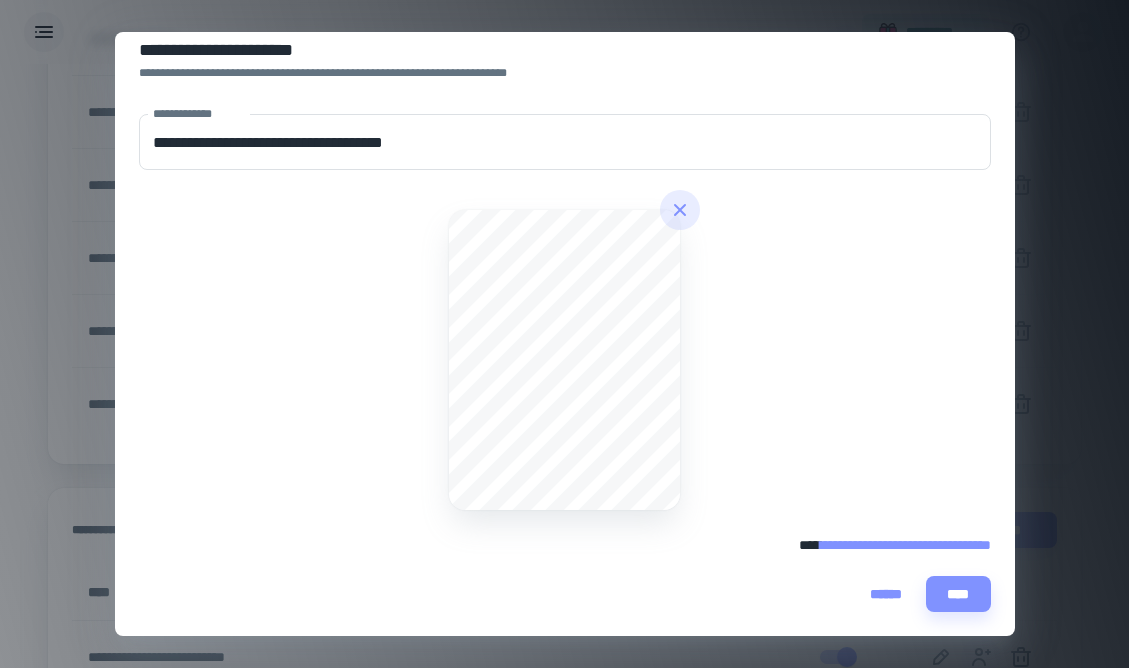 click 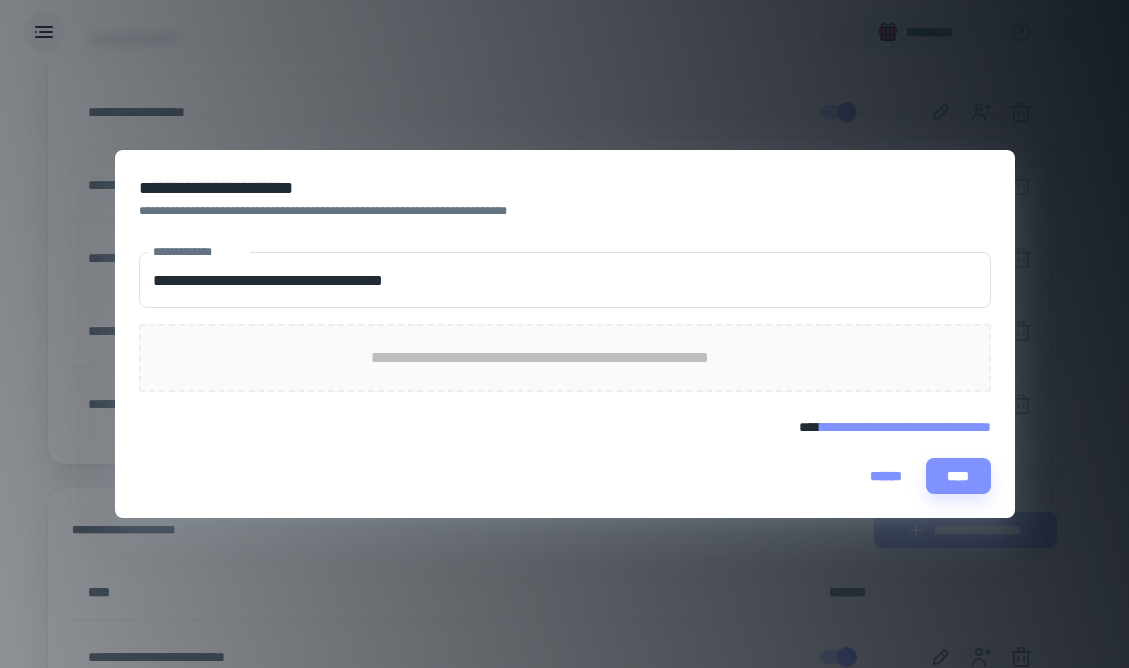 scroll, scrollTop: 0, scrollLeft: 0, axis: both 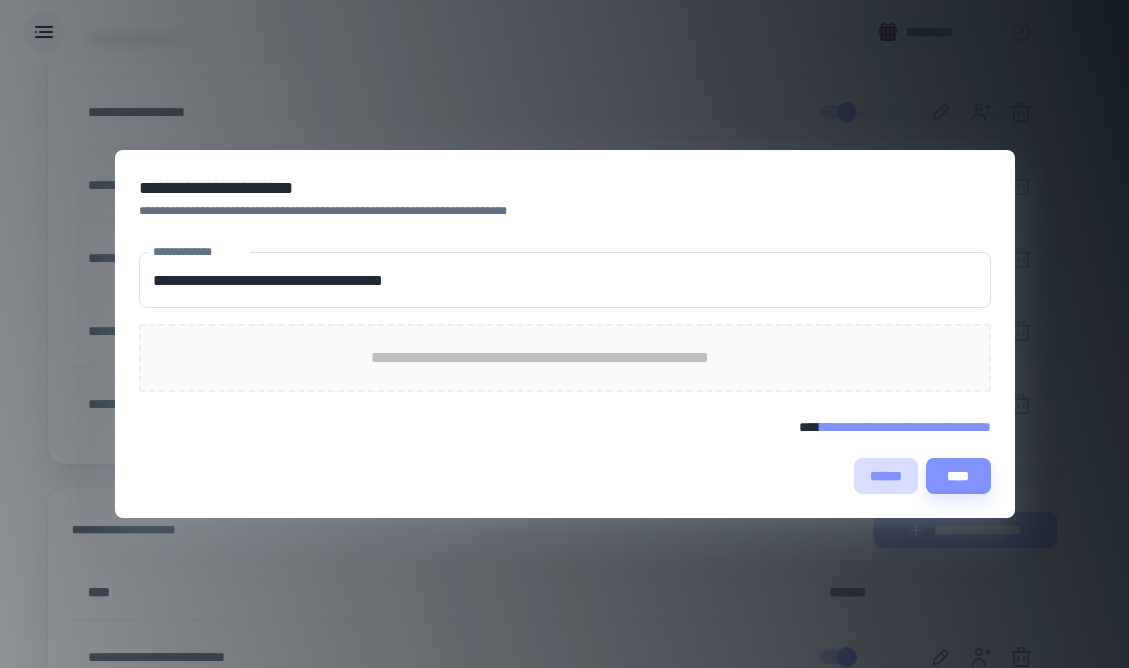 click on "******" at bounding box center (886, 476) 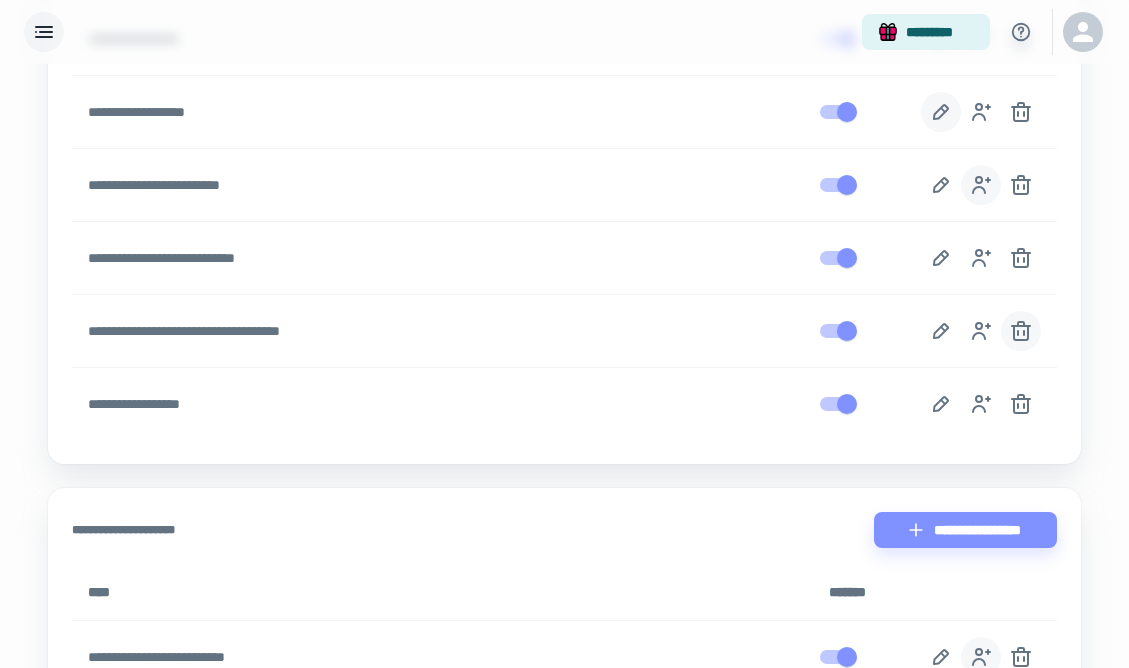 click 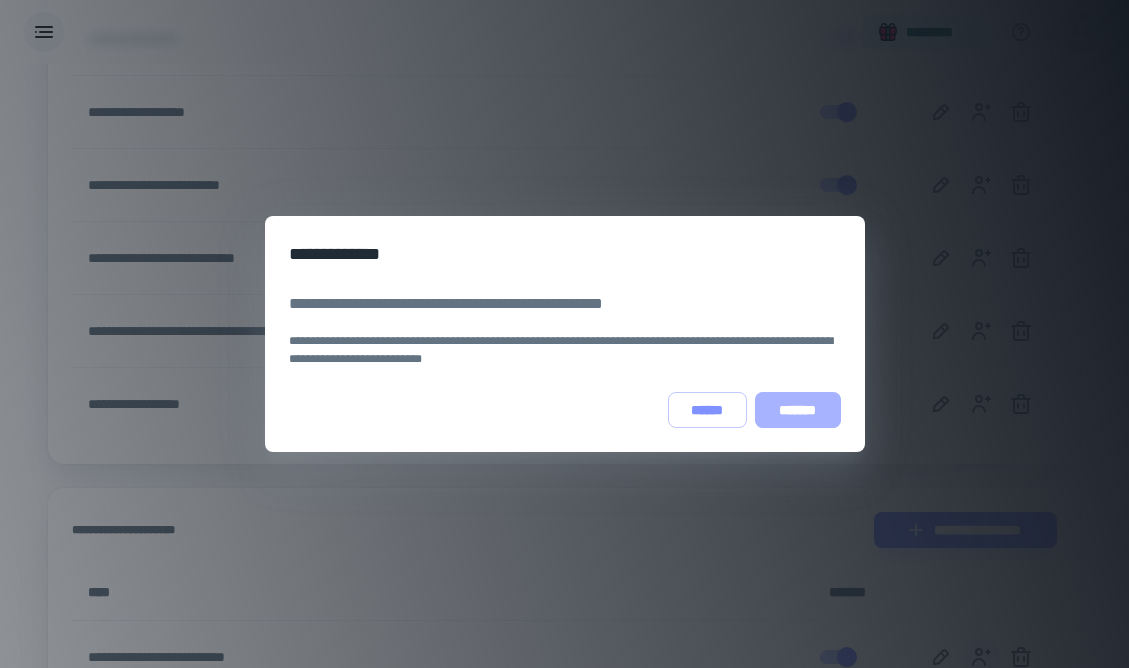 click on "*******" at bounding box center (798, 410) 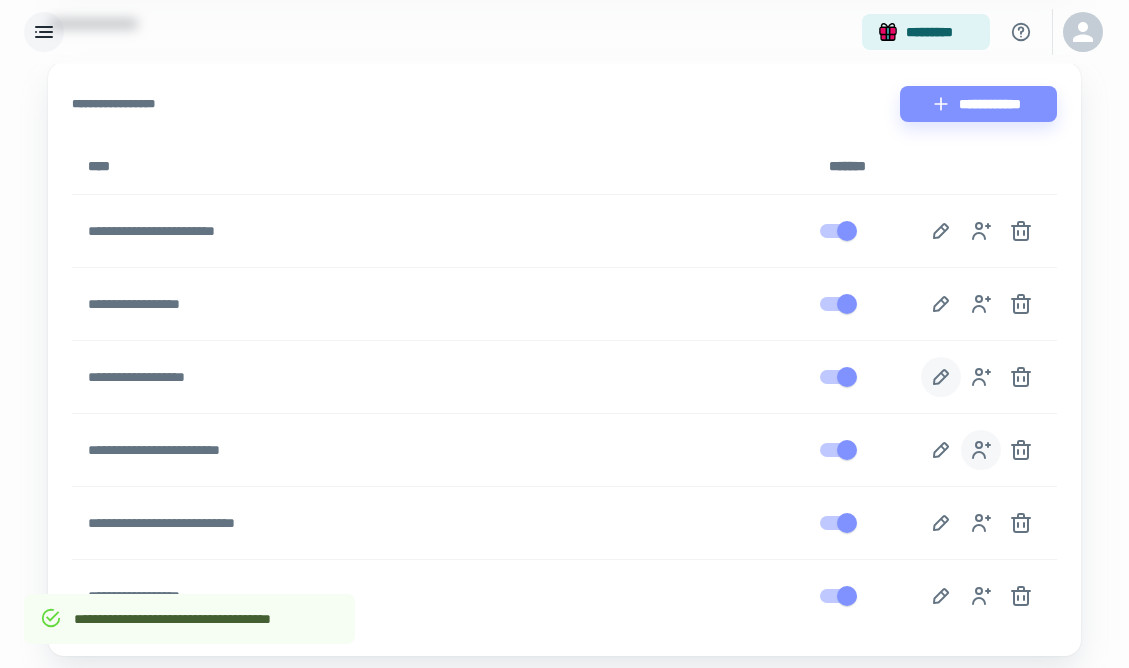 scroll, scrollTop: 0, scrollLeft: 0, axis: both 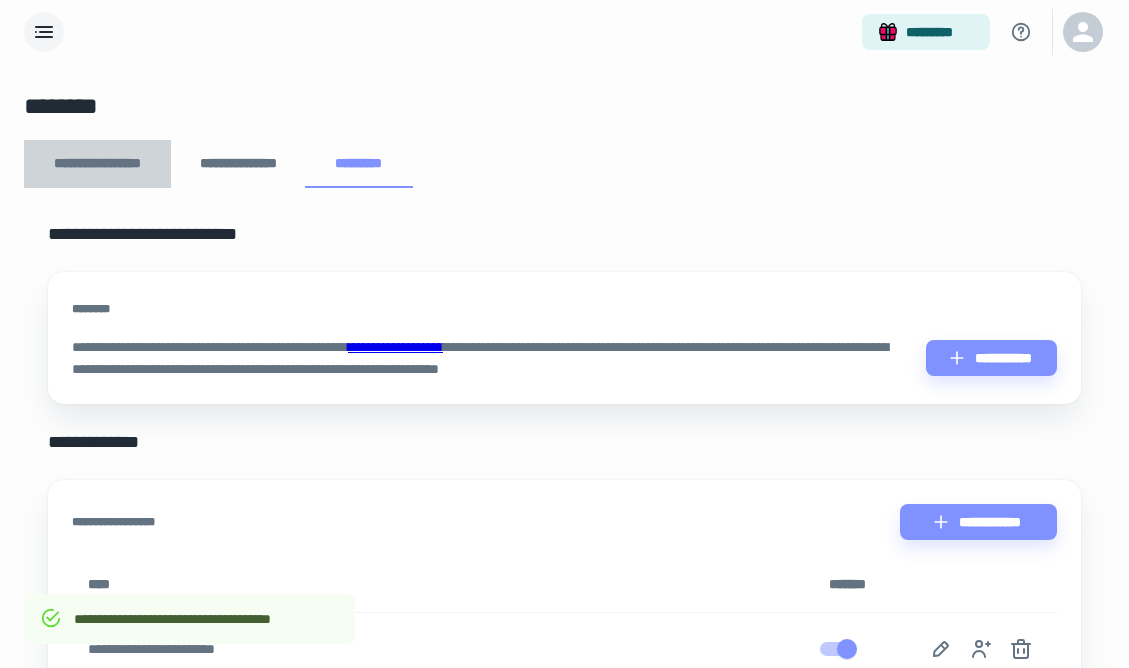 click on "**********" at bounding box center (97, 164) 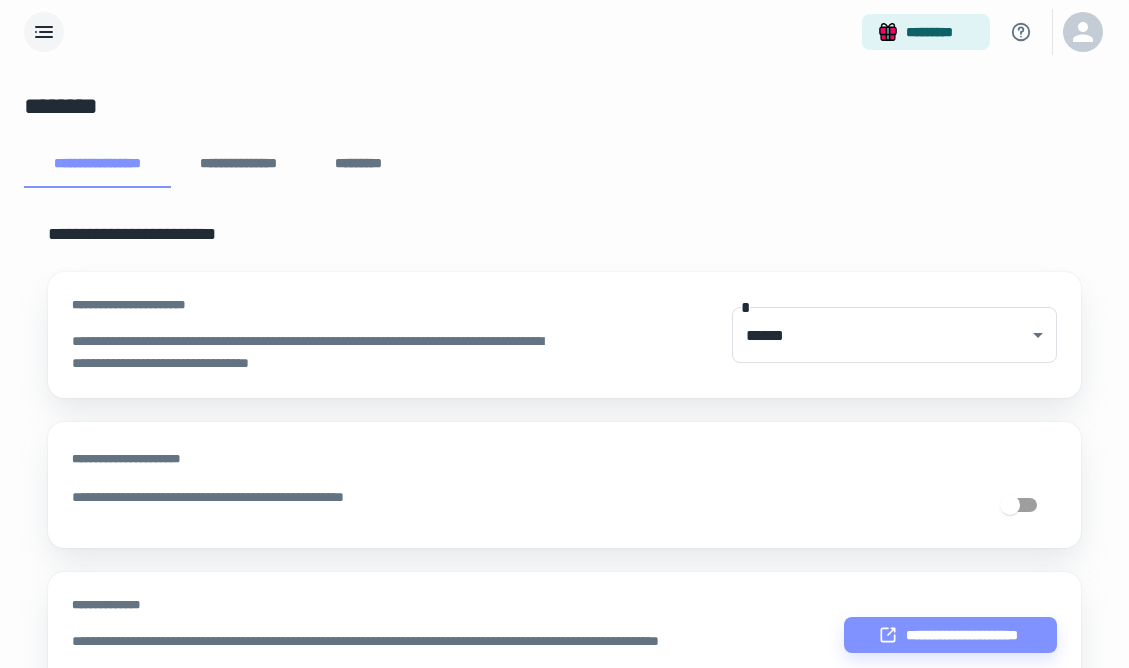 click 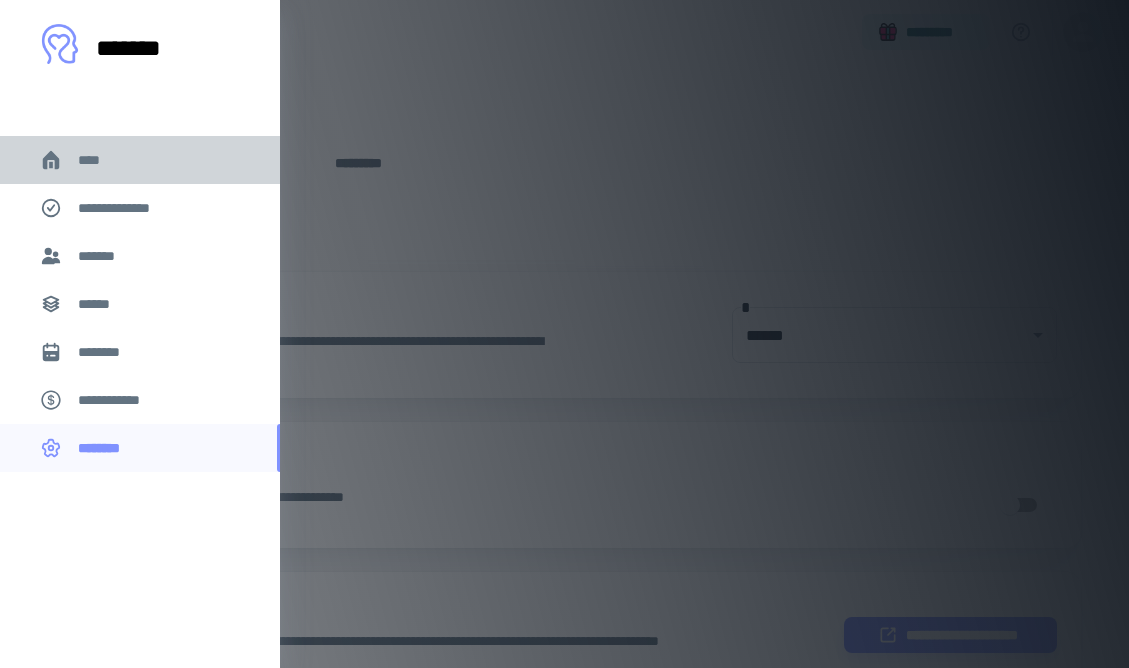 click on "****" at bounding box center (97, 160) 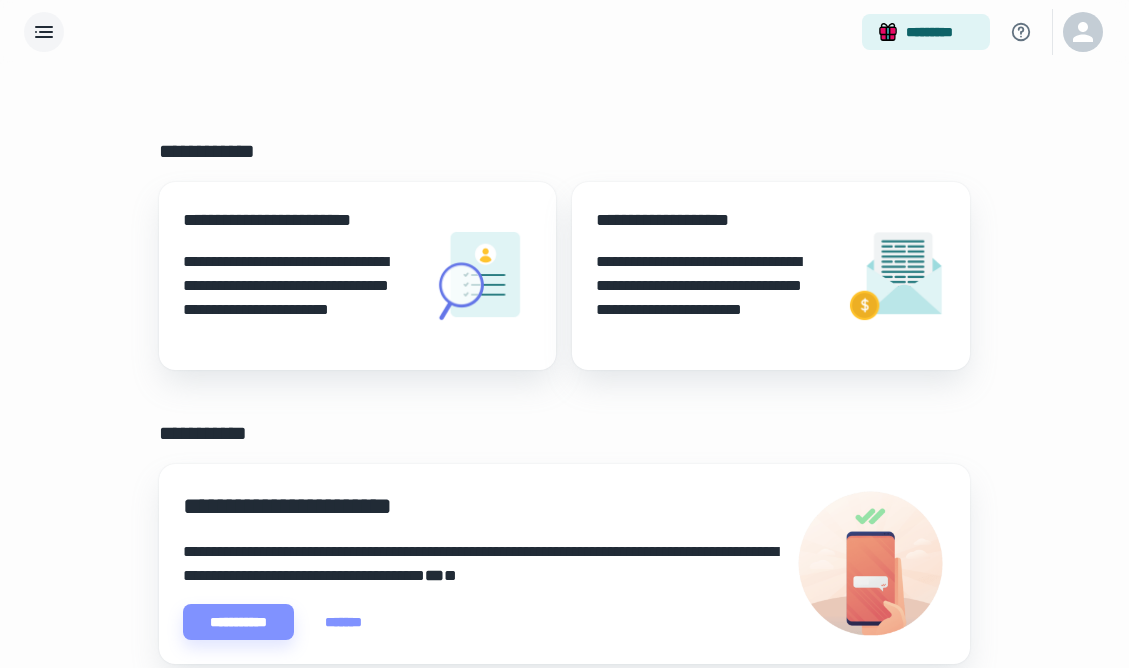 click 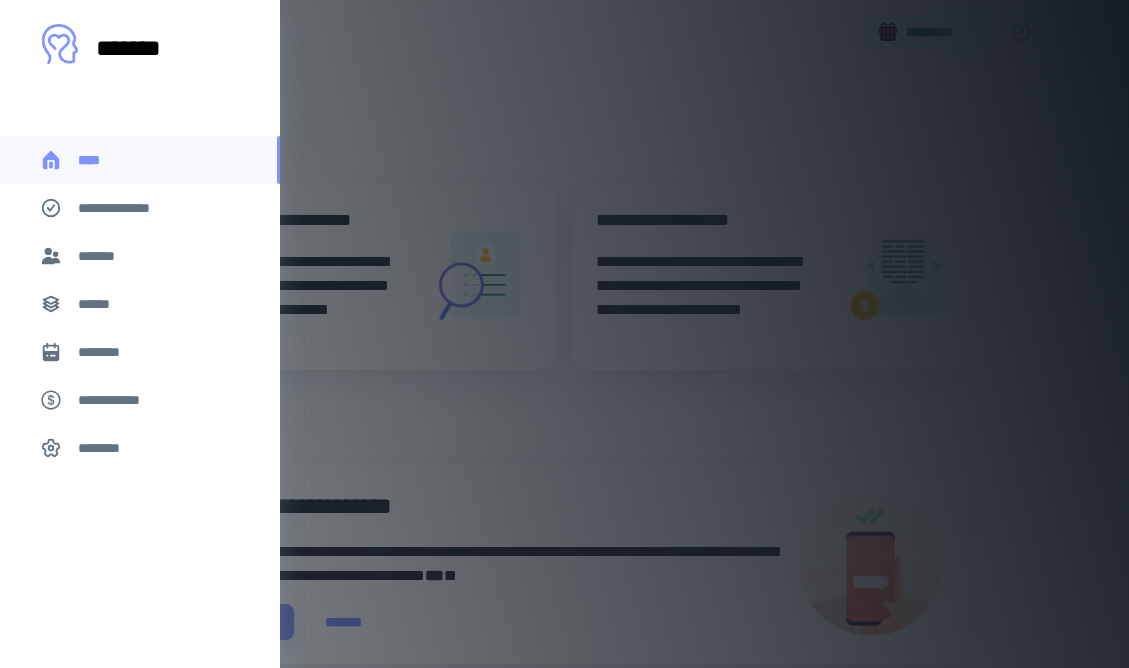 click on "*******" at bounding box center (100, 256) 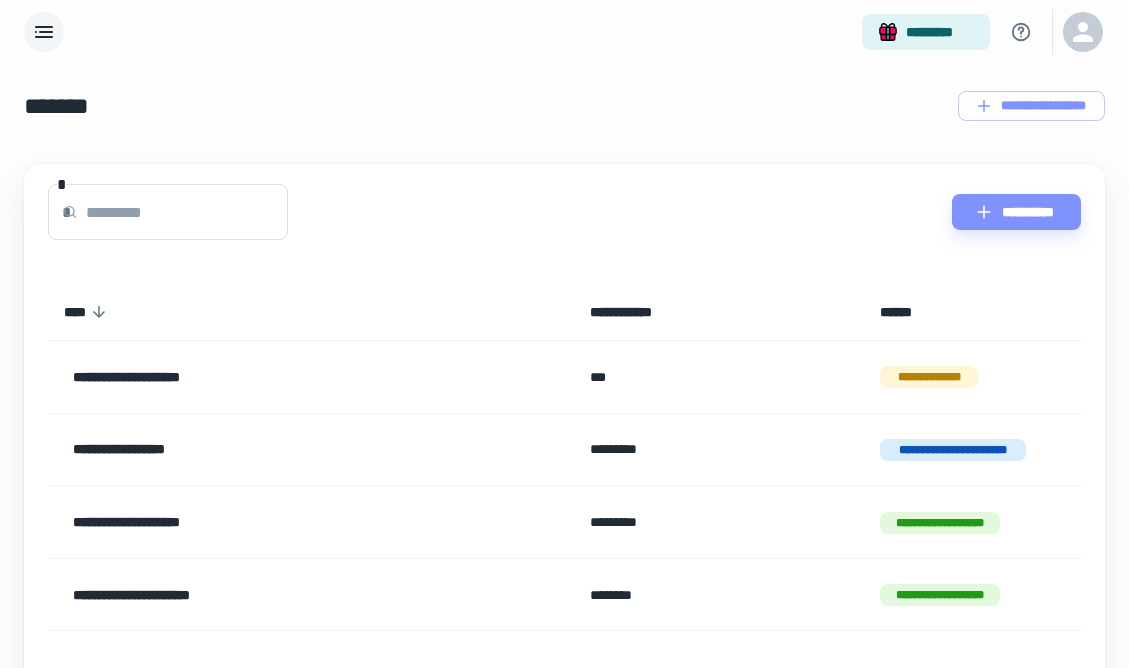 click 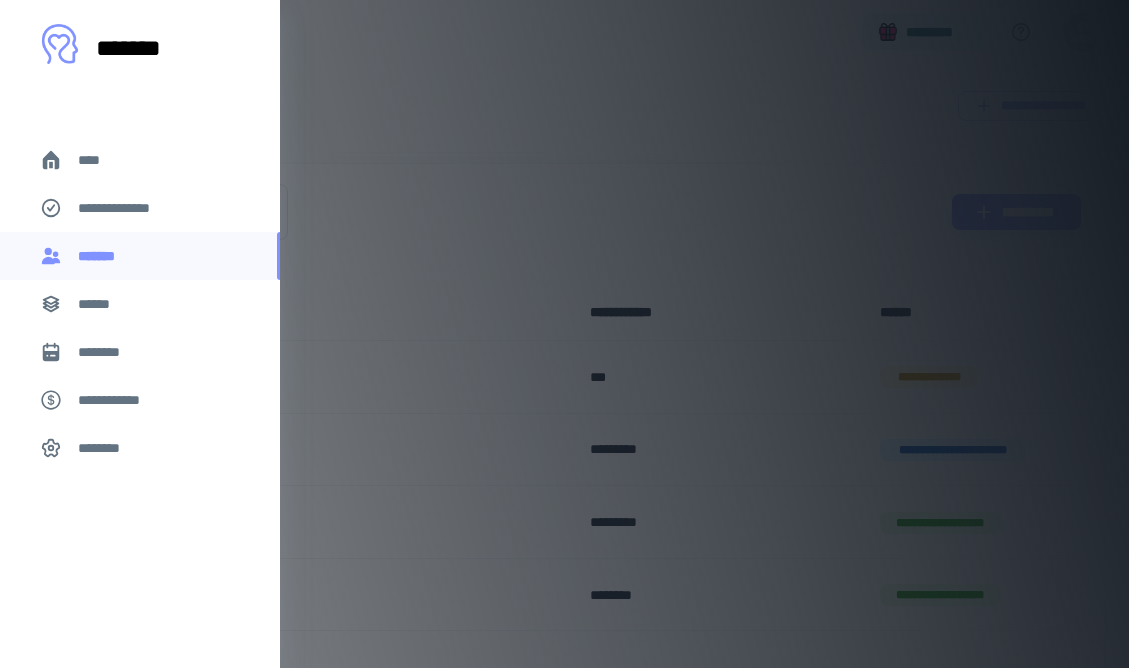 click on "******" at bounding box center [100, 304] 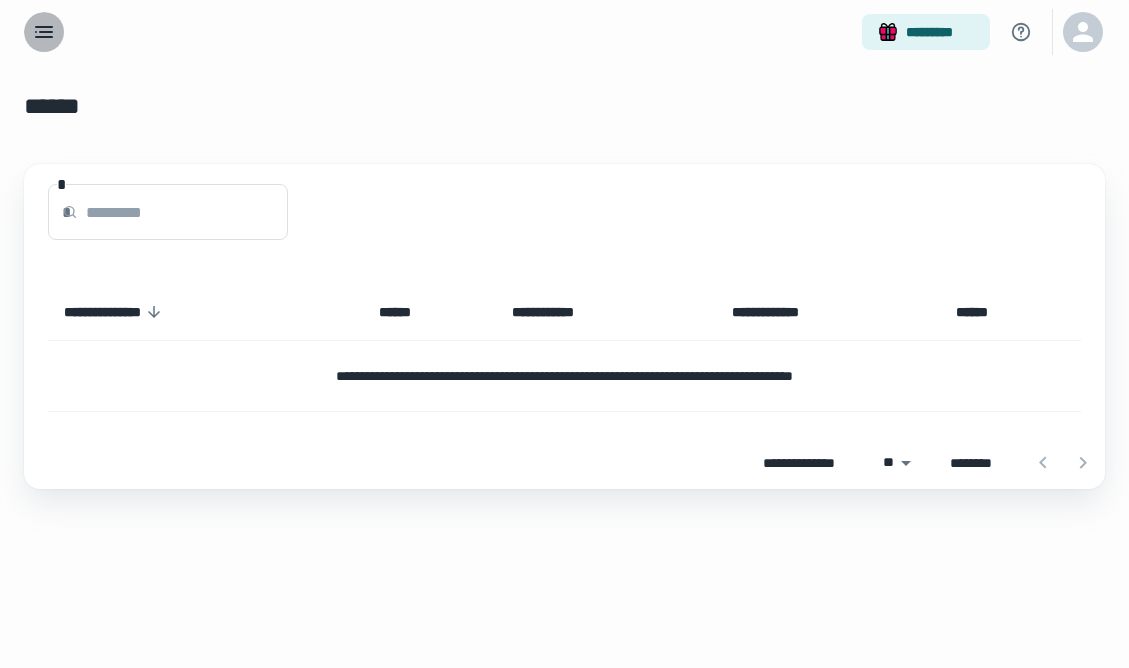 click 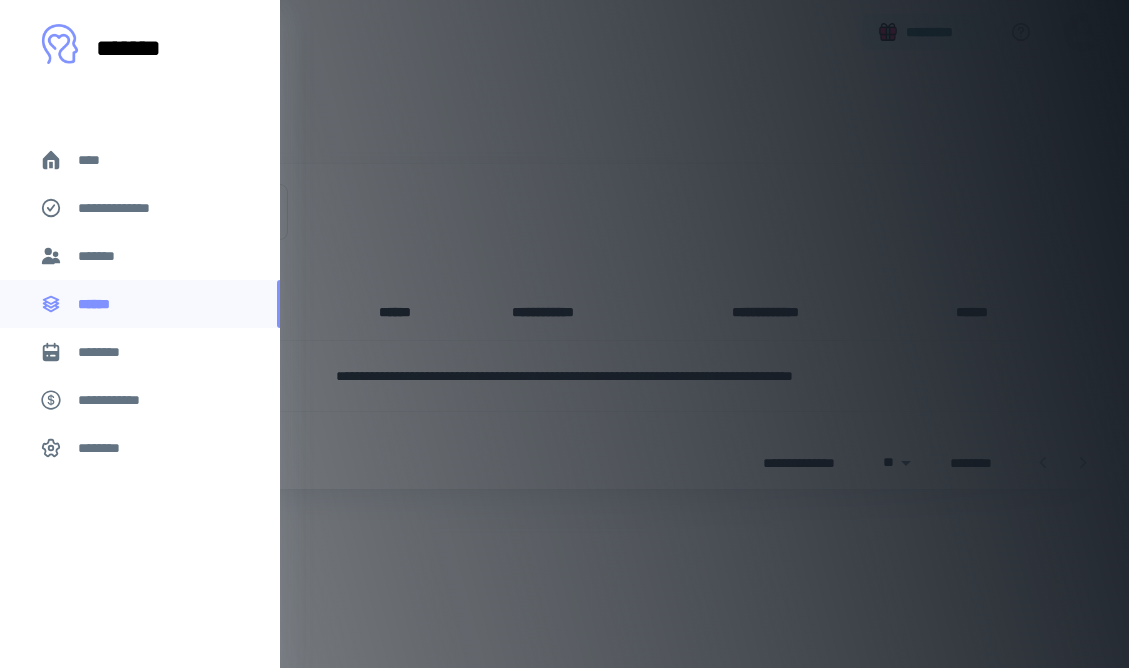 click on "********" at bounding box center [107, 352] 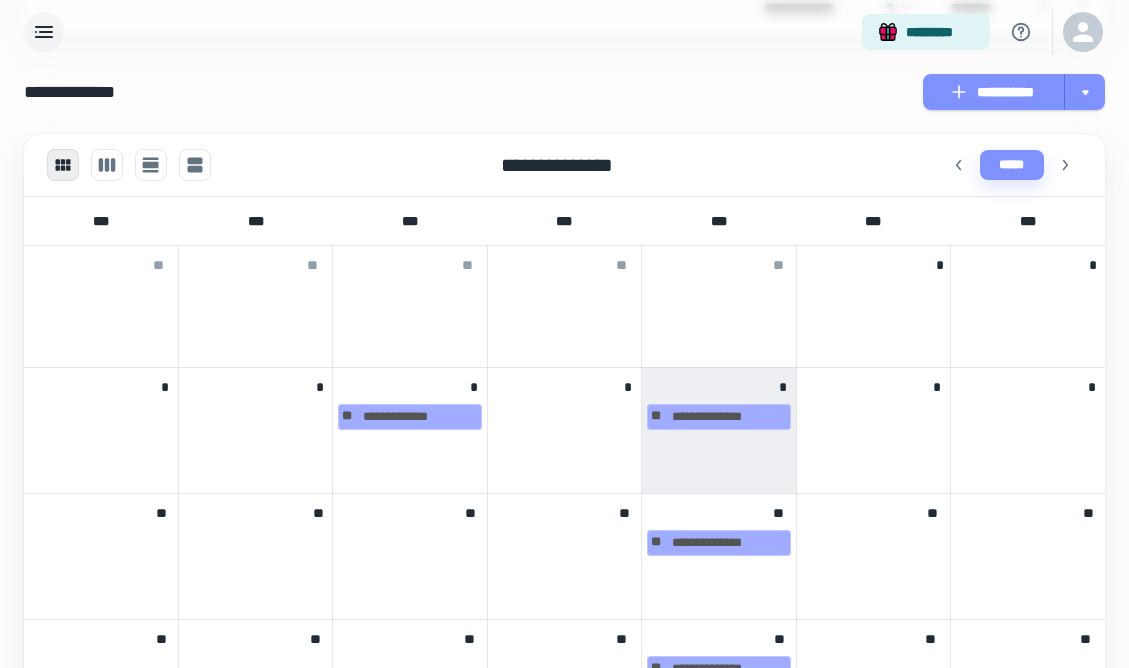 scroll, scrollTop: 351, scrollLeft: 0, axis: vertical 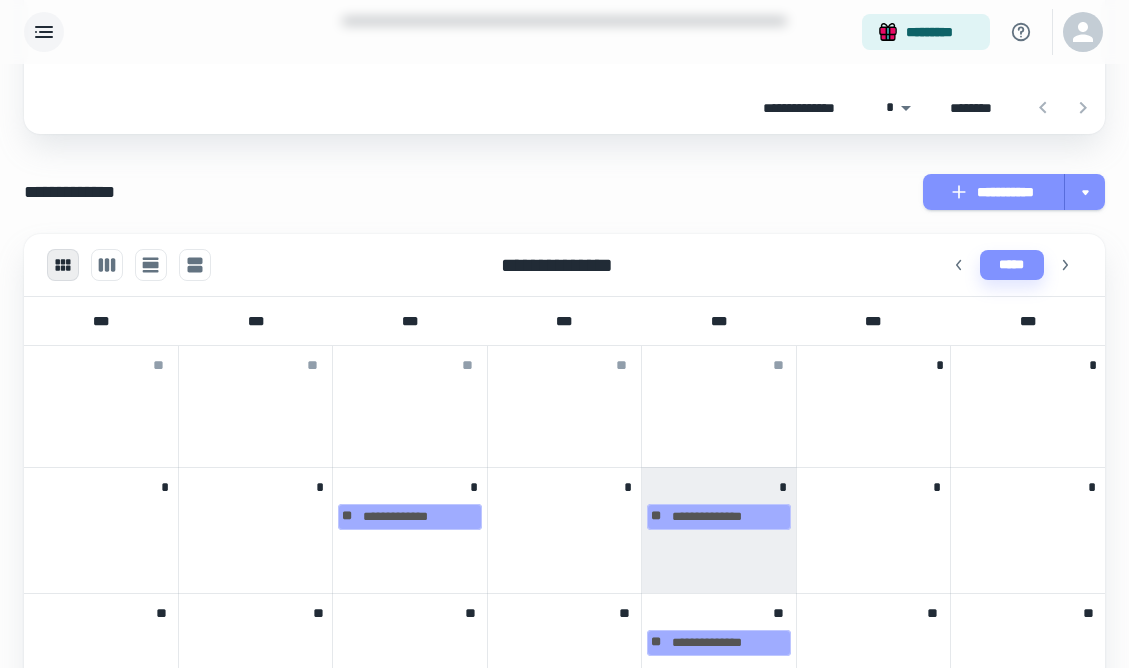 click on "**********" at bounding box center [994, 192] 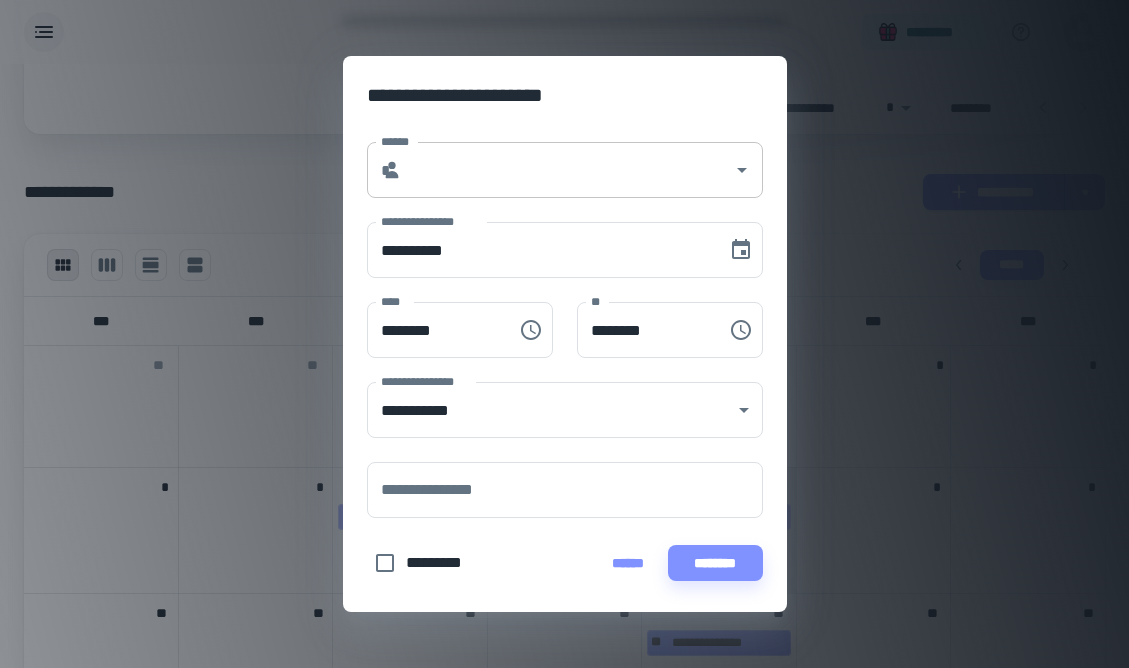 click on "******" at bounding box center (567, 170) 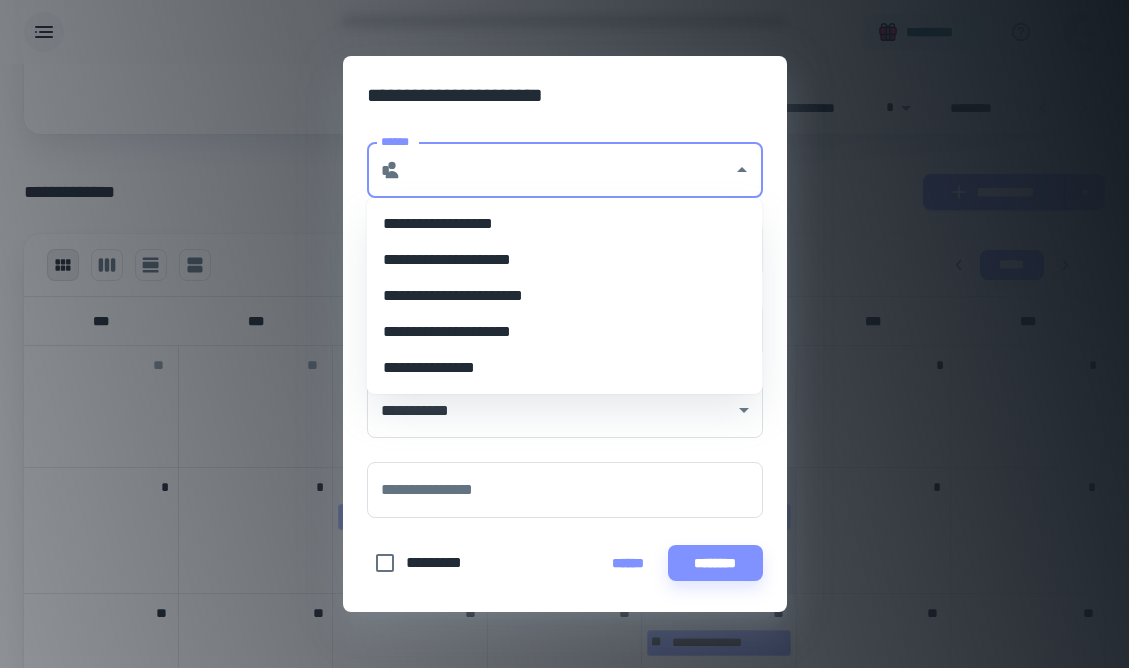 click on "**********" at bounding box center [565, 332] 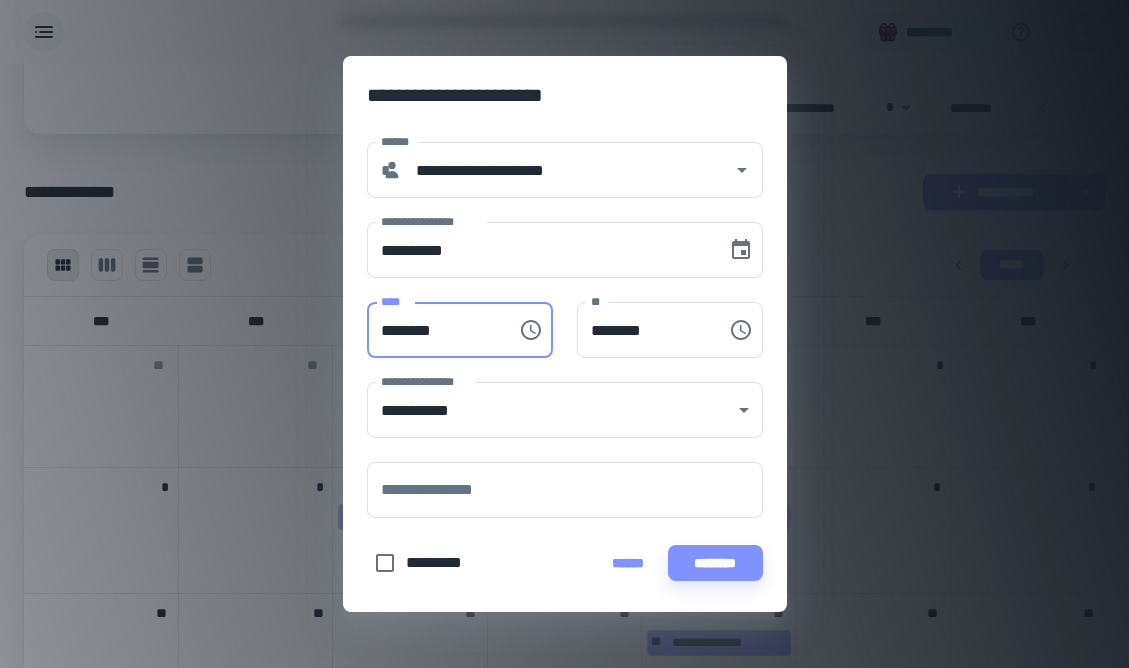 click on "********" at bounding box center (435, 330) 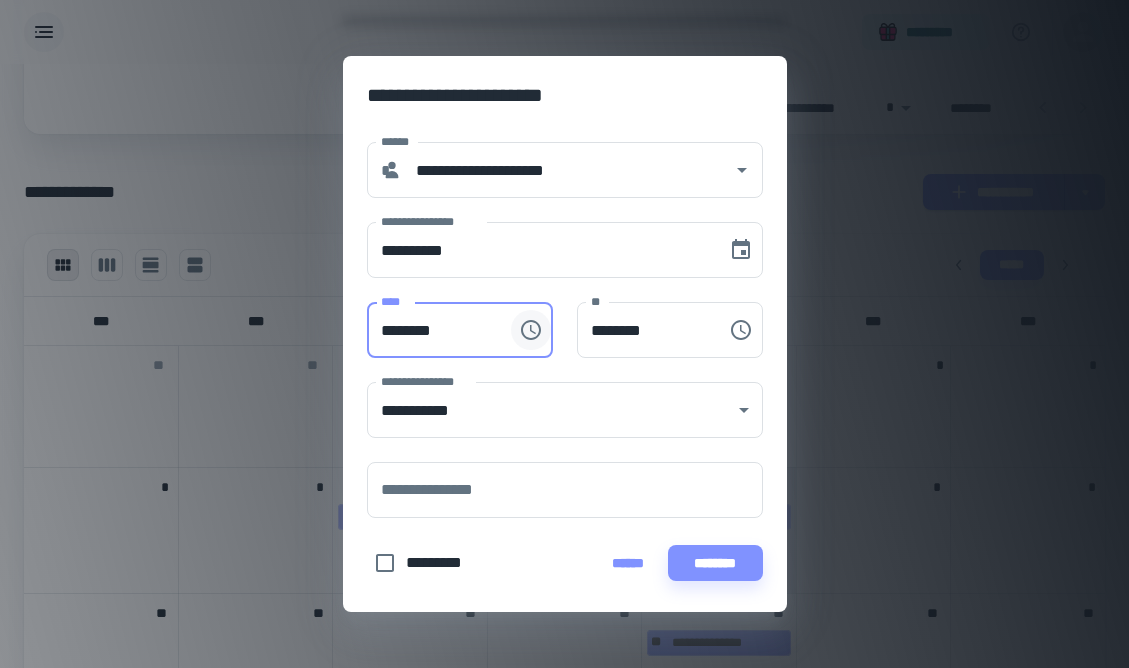 click 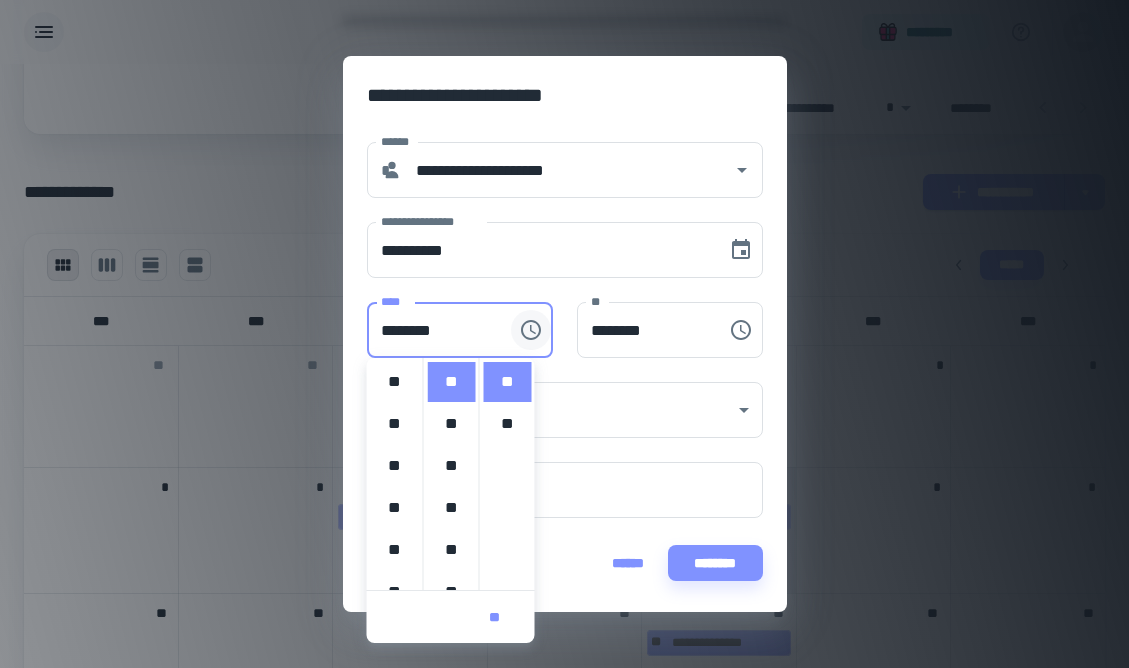 scroll, scrollTop: 420, scrollLeft: 0, axis: vertical 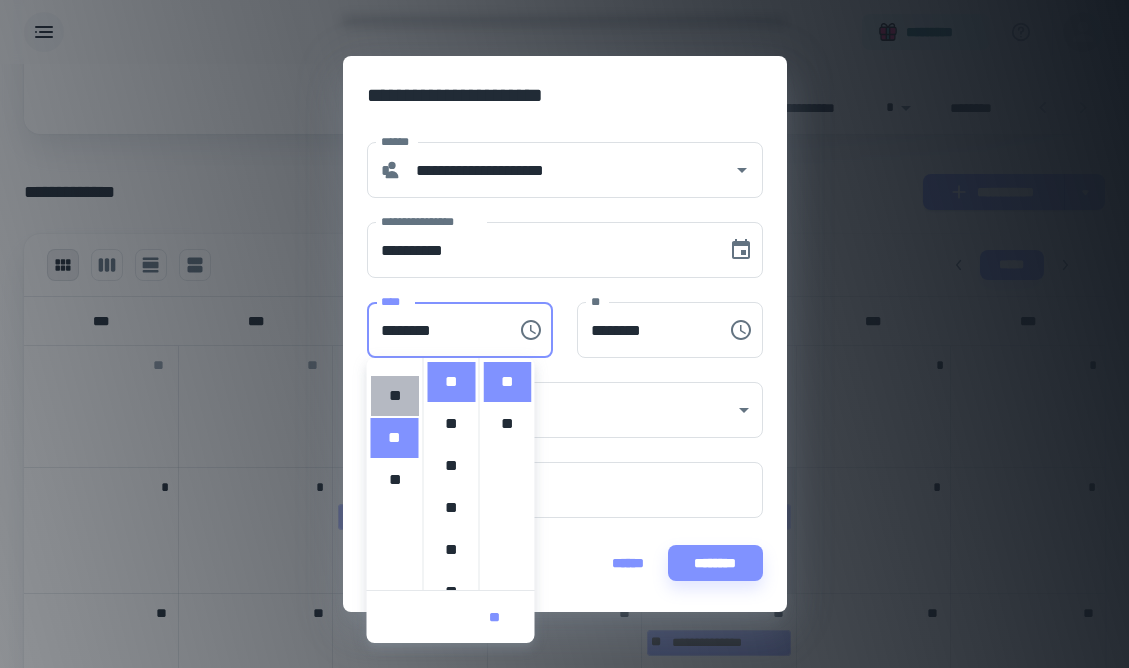 click on "**" at bounding box center [395, 396] 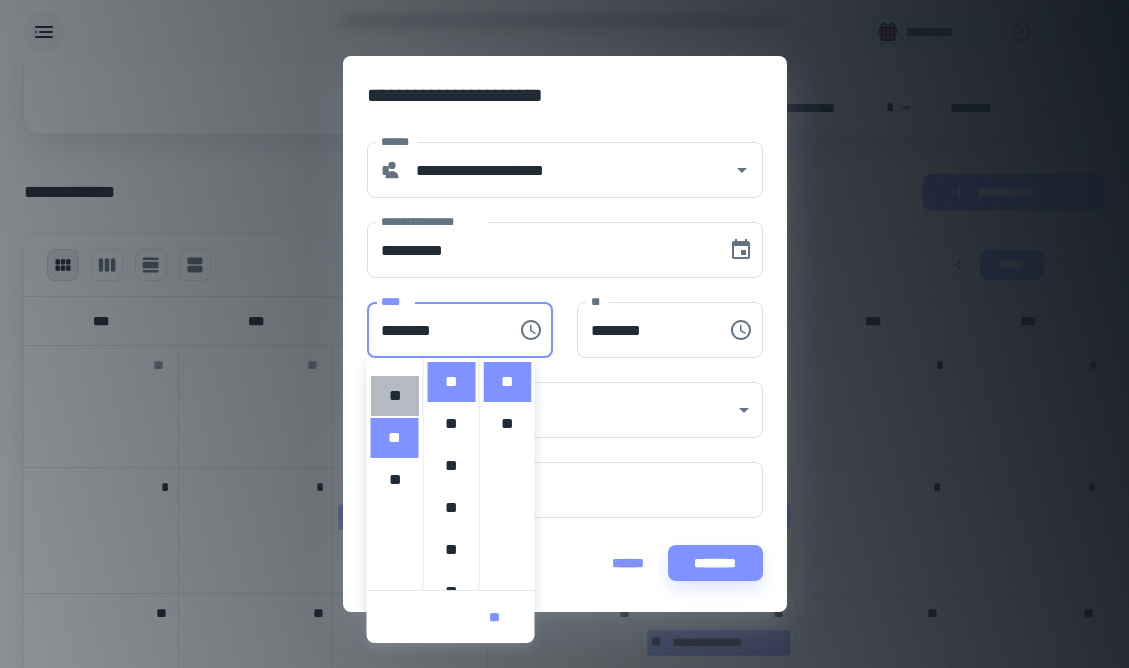 type on "********" 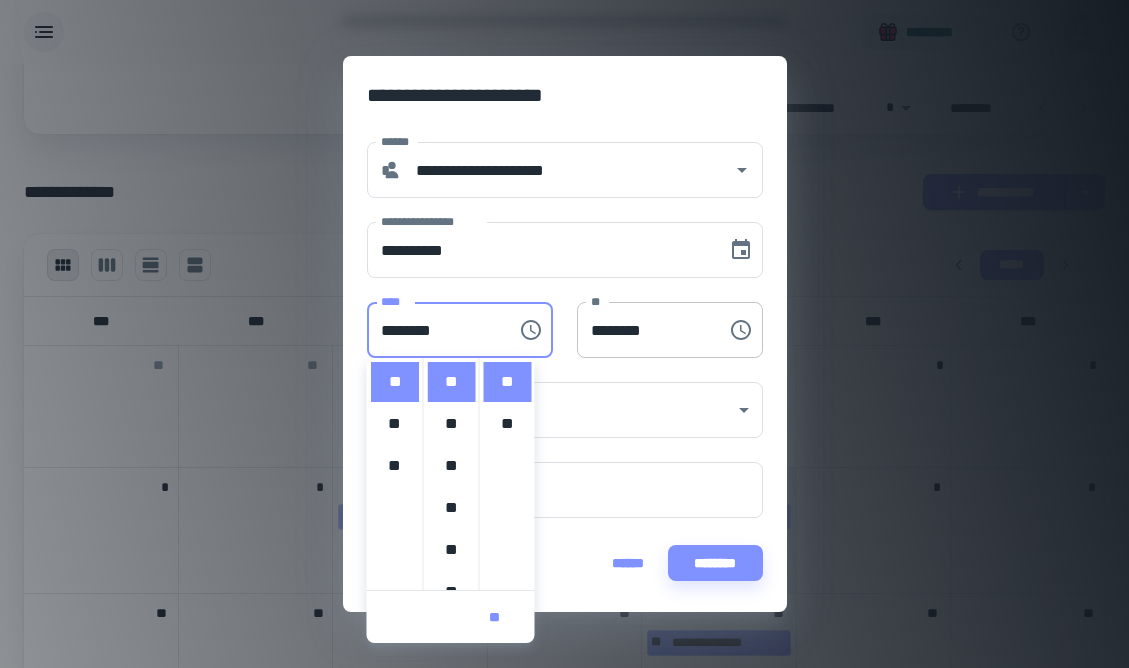 click on "********" at bounding box center [645, 330] 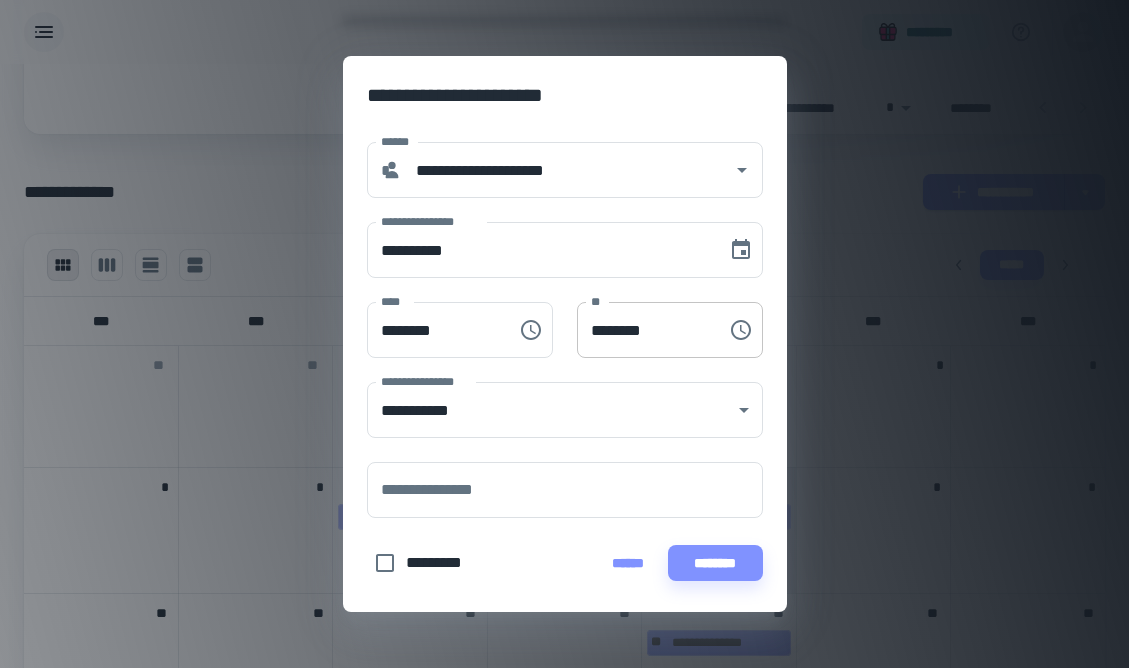 click on "********" at bounding box center [645, 330] 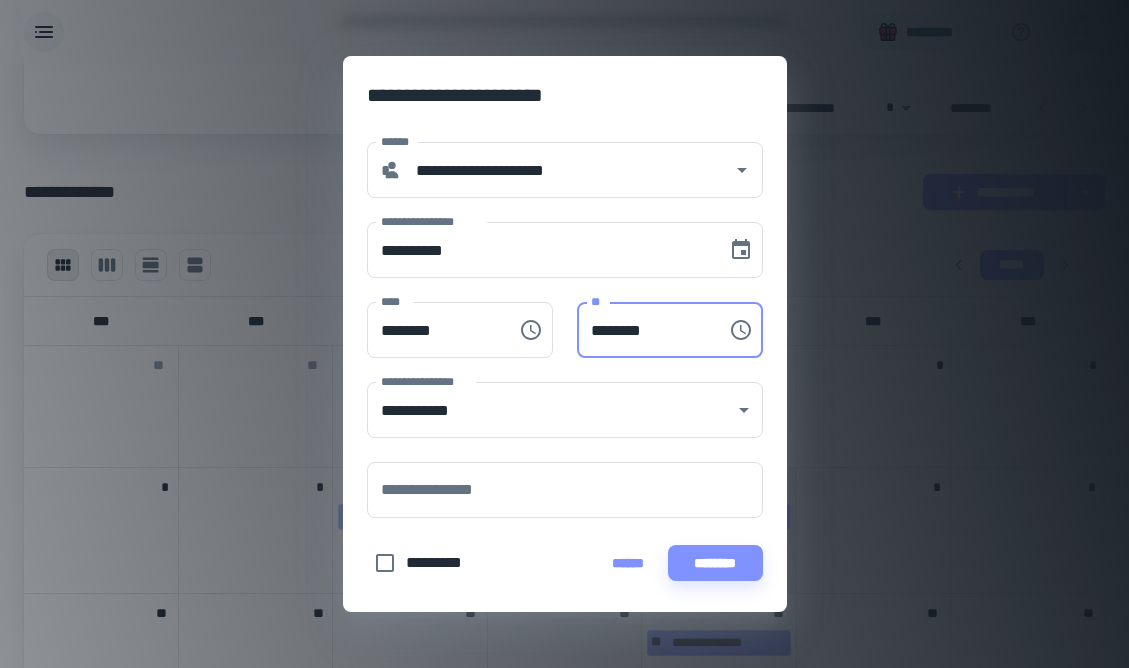 click on "********" at bounding box center (645, 330) 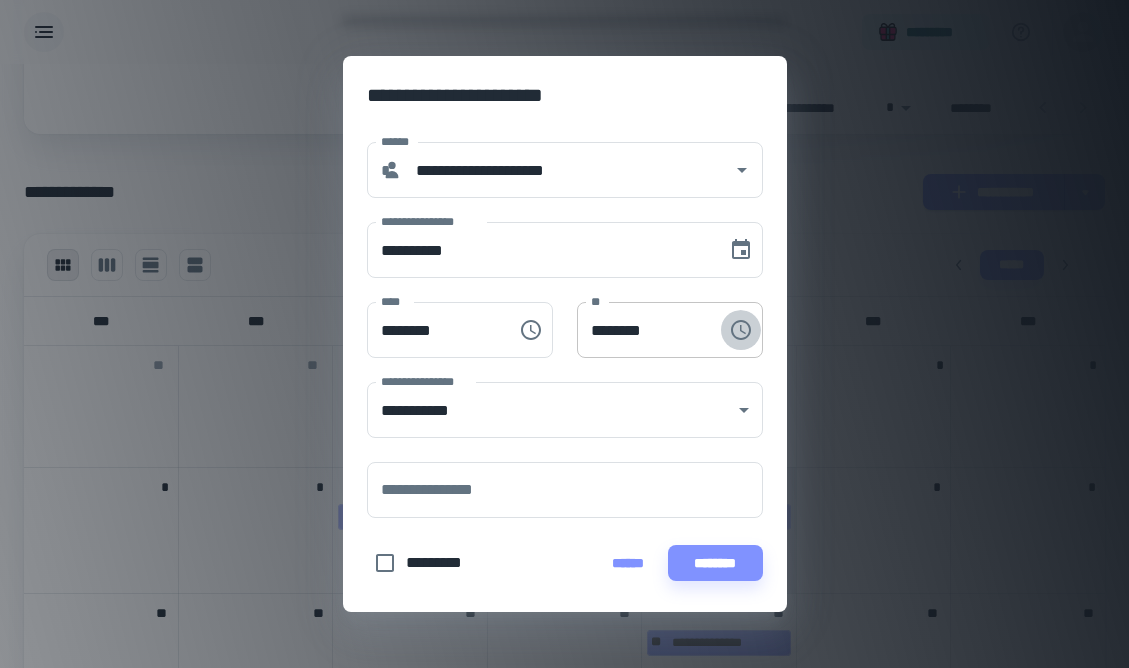 click 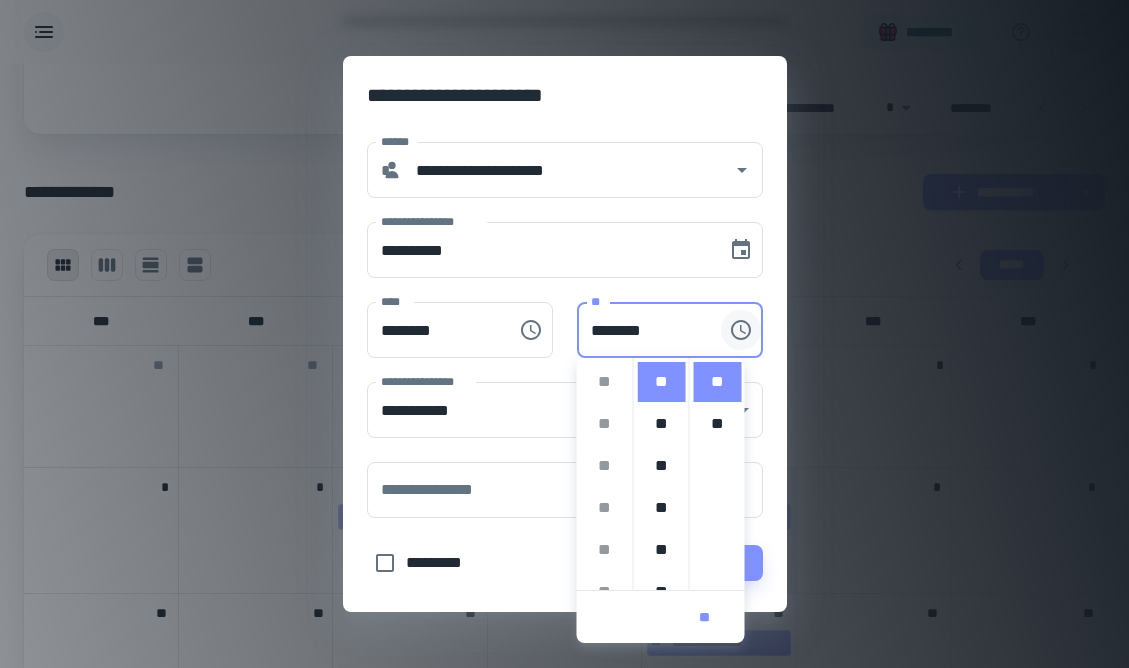 scroll, scrollTop: 420, scrollLeft: 0, axis: vertical 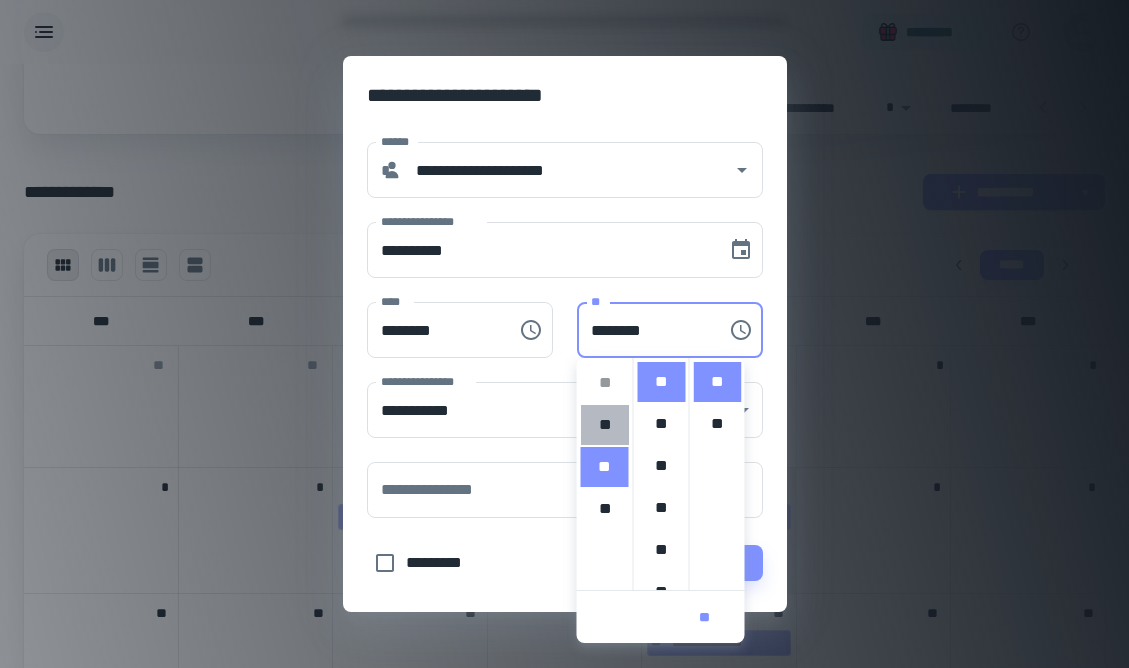 click on "**" at bounding box center (605, 425) 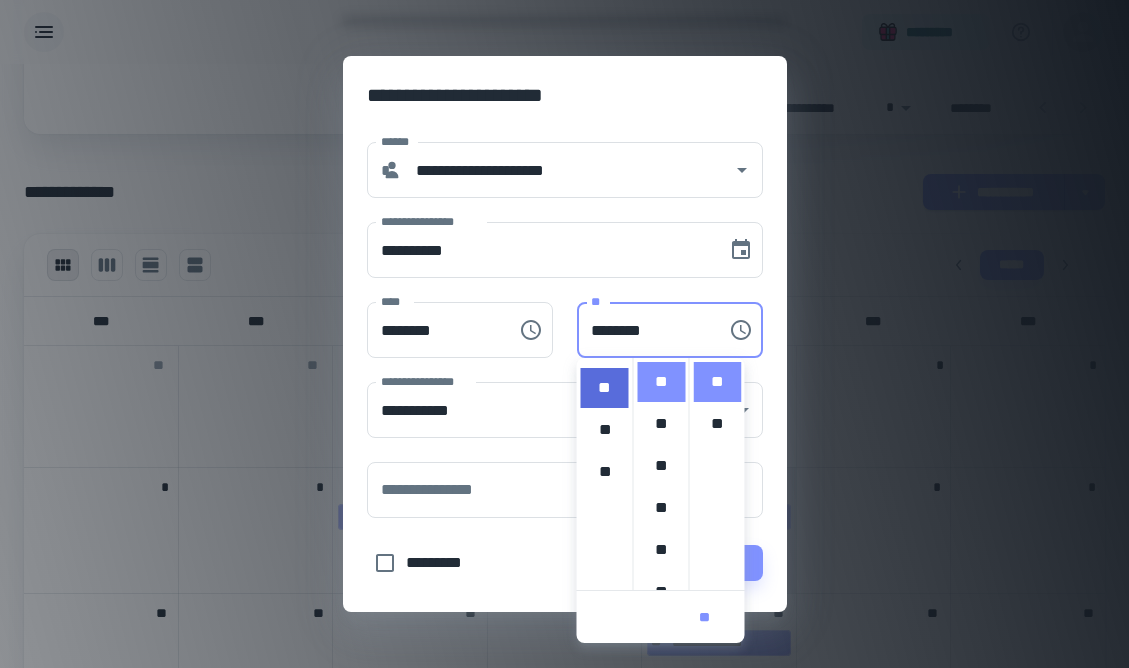 scroll, scrollTop: 378, scrollLeft: 0, axis: vertical 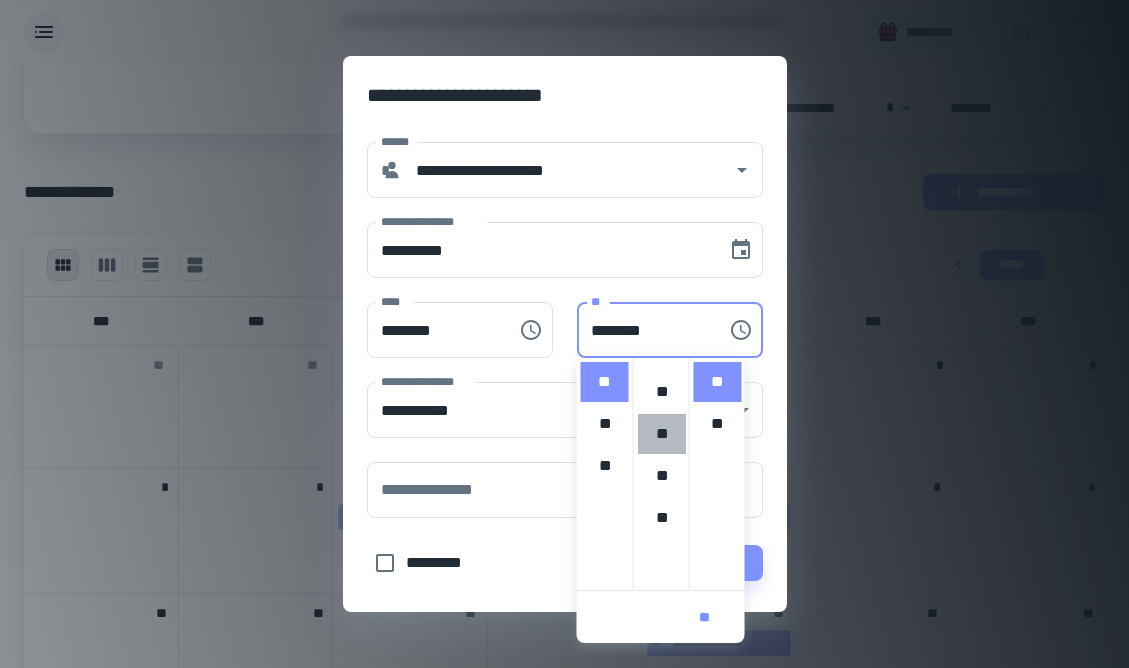 click on "**" at bounding box center [662, 434] 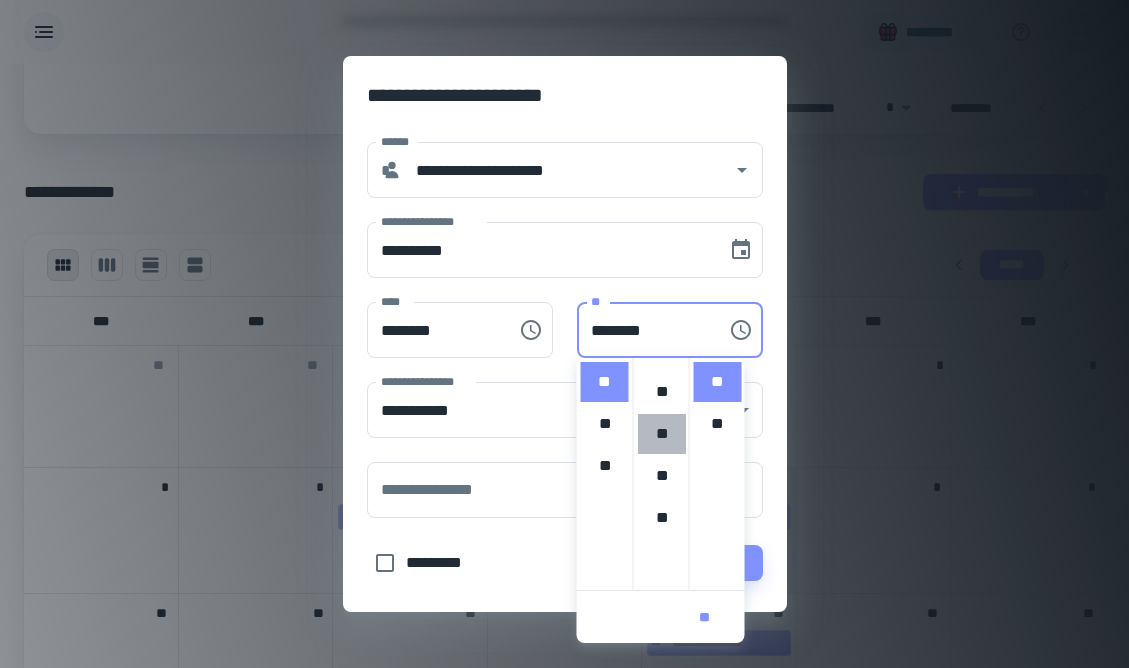 type on "********" 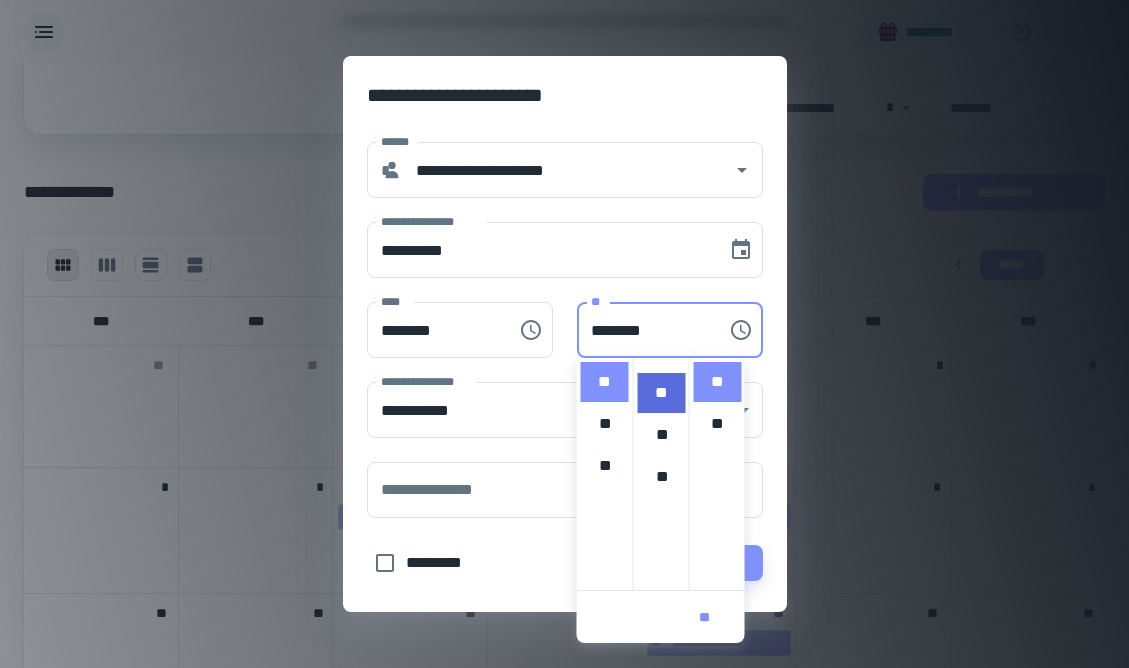 scroll, scrollTop: 378, scrollLeft: 0, axis: vertical 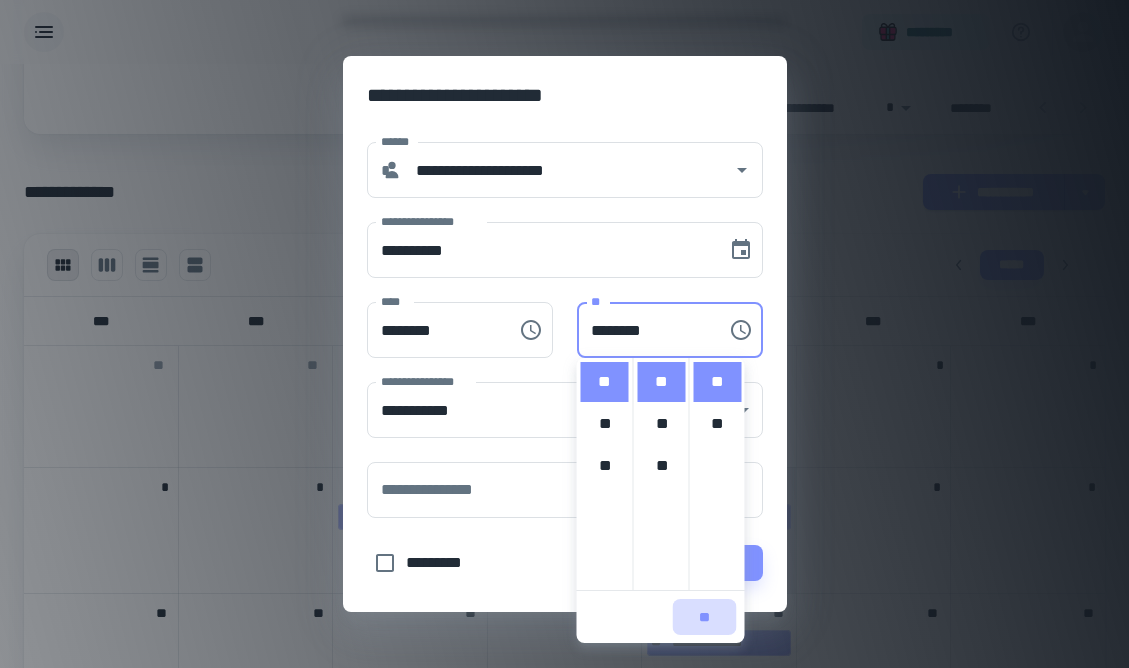 click on "**" at bounding box center [705, 617] 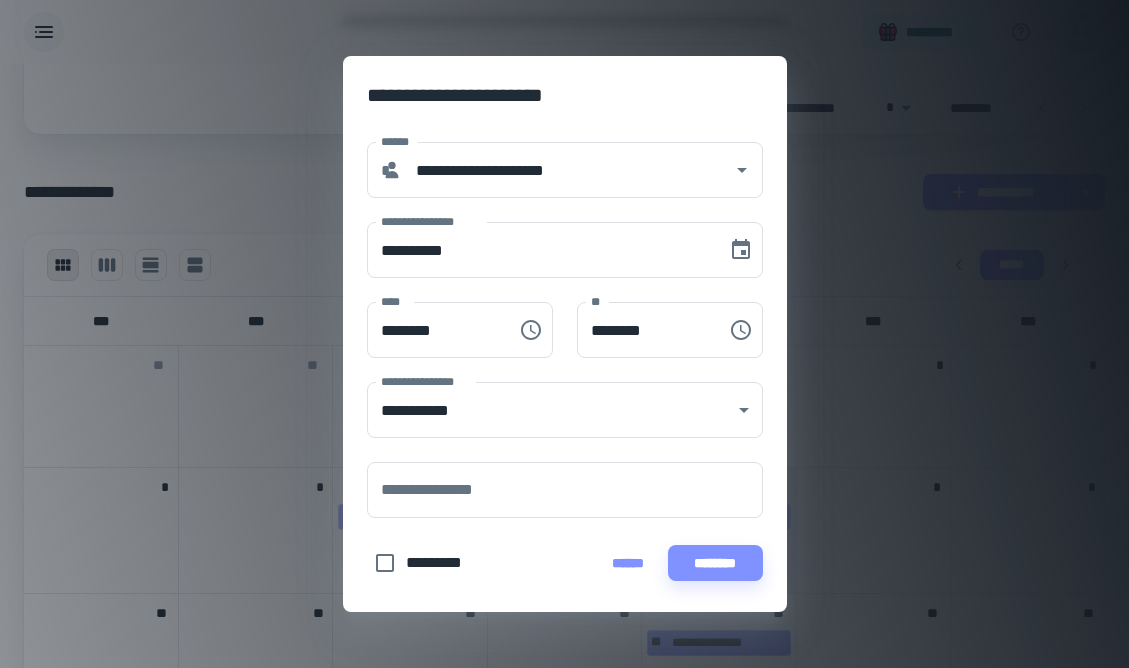 click on "*********" at bounding box center [442, 563] 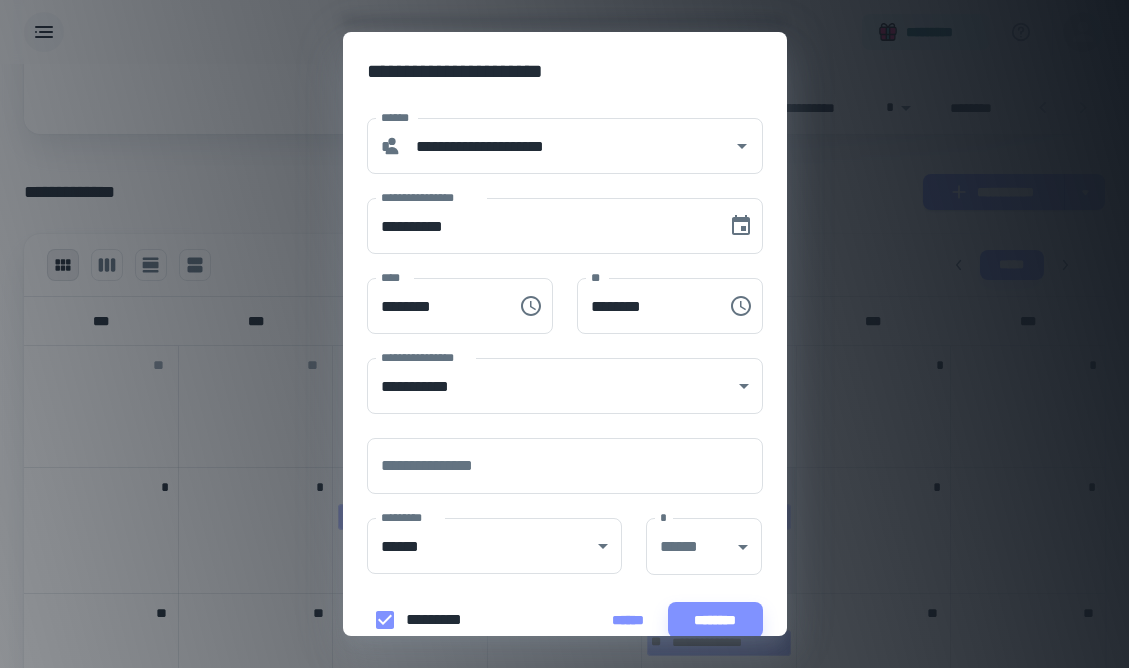 scroll, scrollTop: 33, scrollLeft: 0, axis: vertical 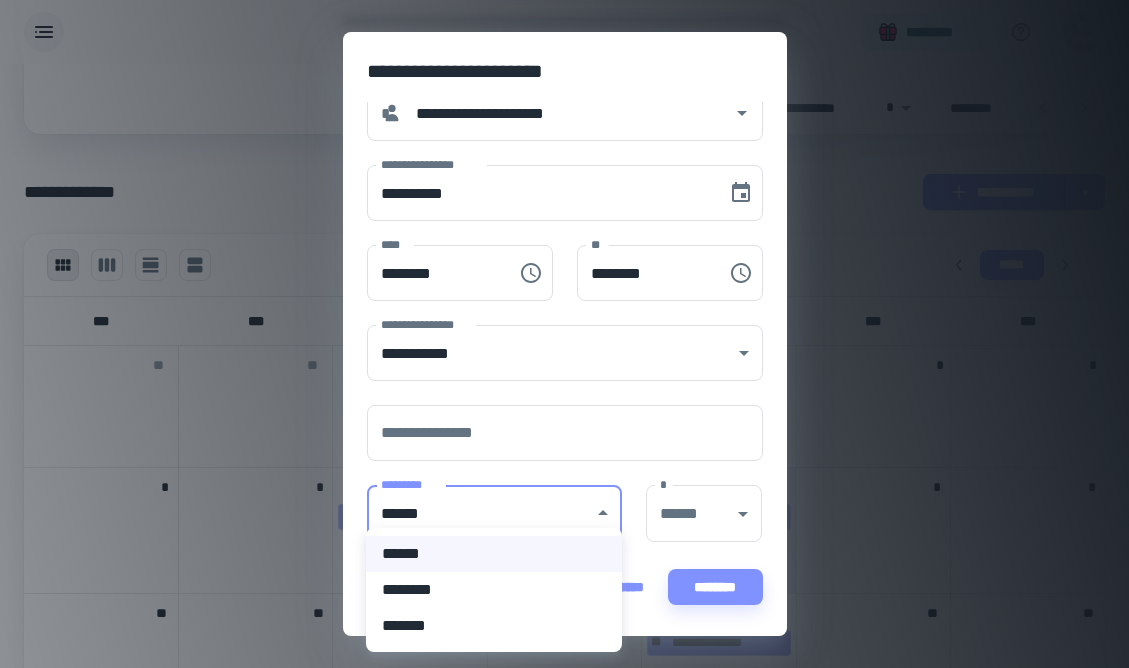click on "**********" at bounding box center (564, -17) 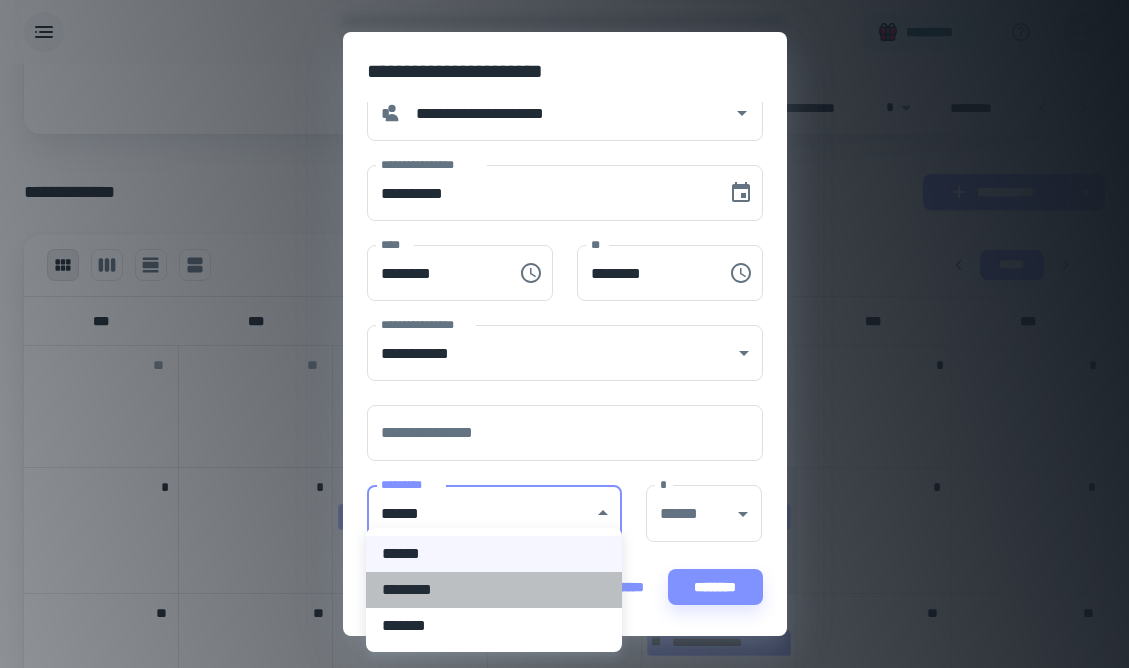 click on "********" at bounding box center (494, 590) 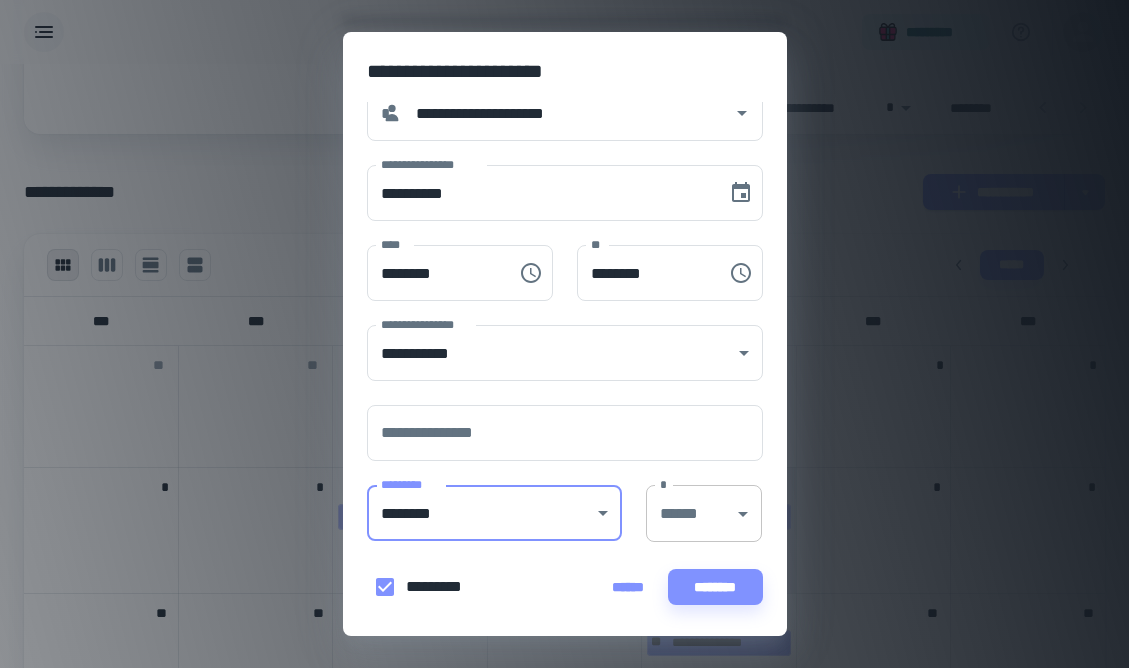 click on "**********" at bounding box center [564, -17] 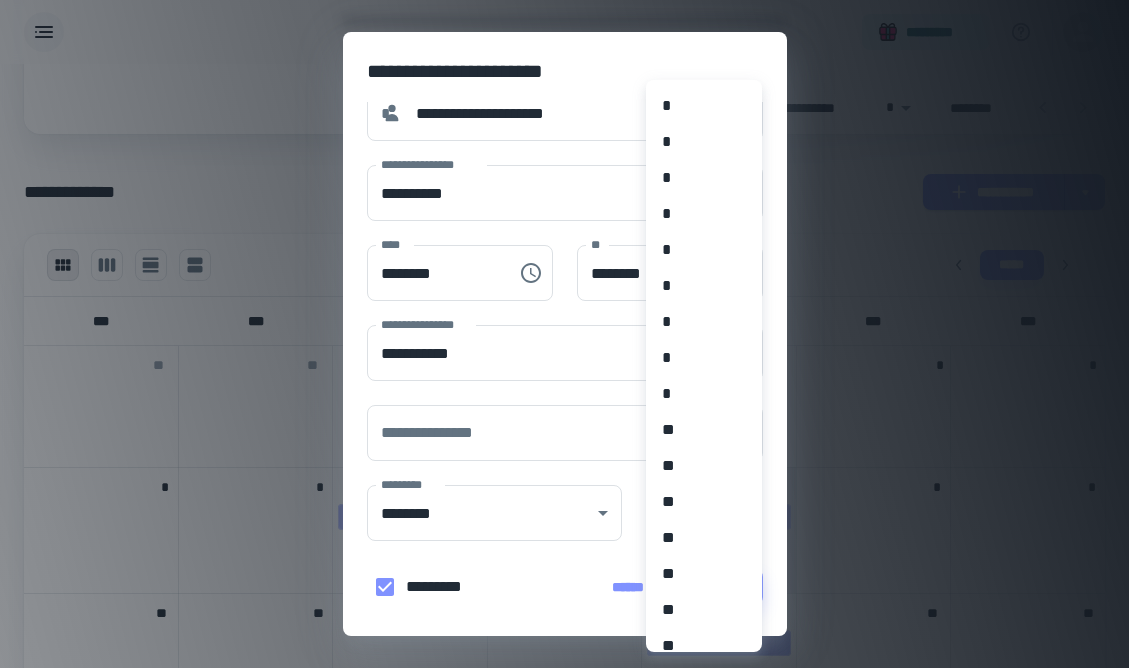 scroll, scrollTop: 1316, scrollLeft: 0, axis: vertical 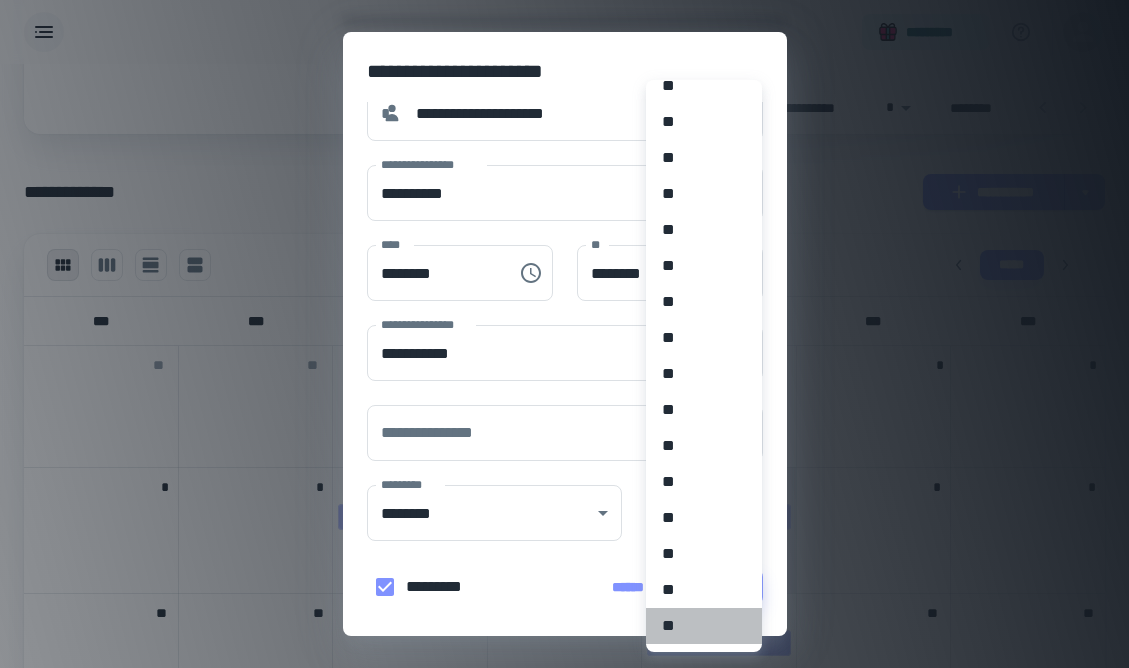 click on "**" at bounding box center (704, 626) 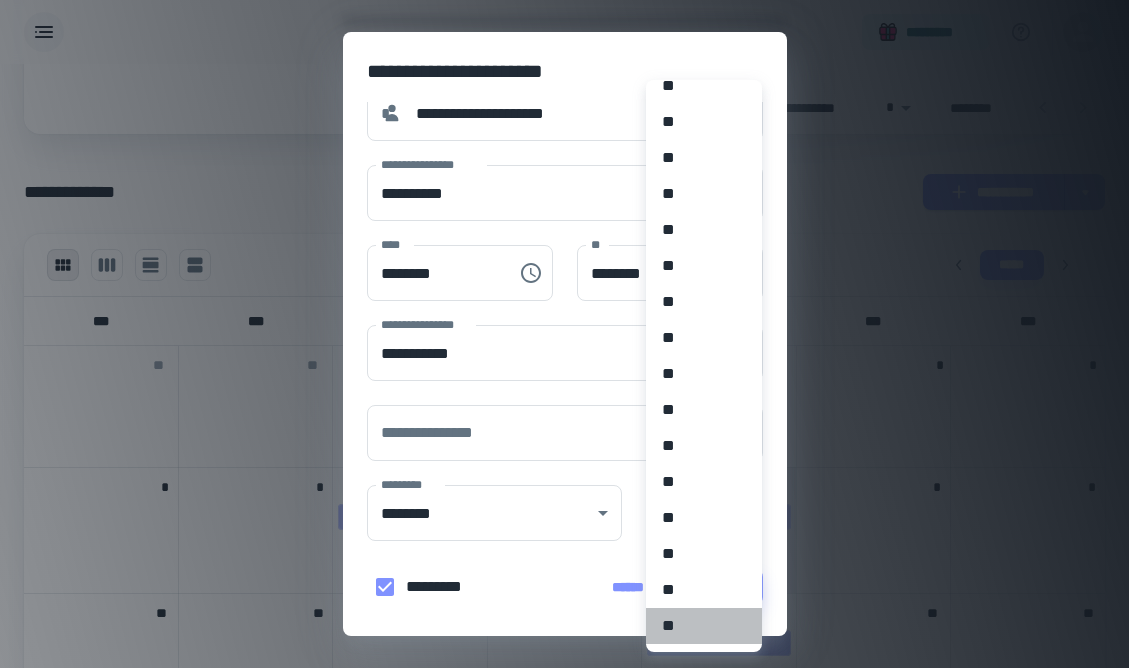 type on "**" 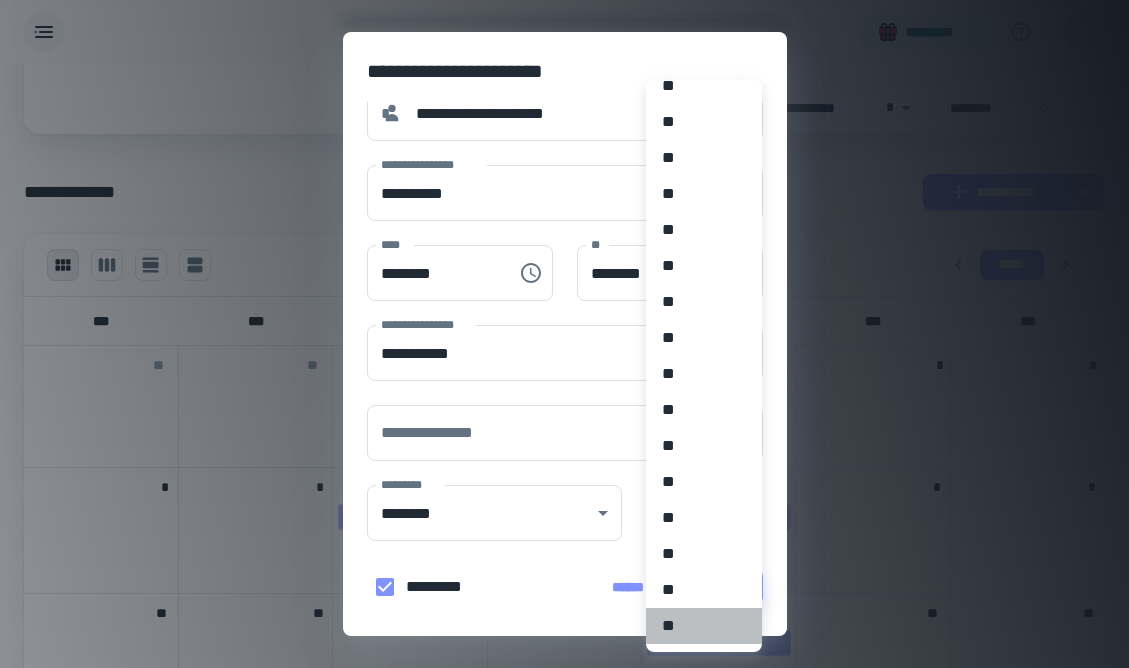 scroll, scrollTop: 32, scrollLeft: 0, axis: vertical 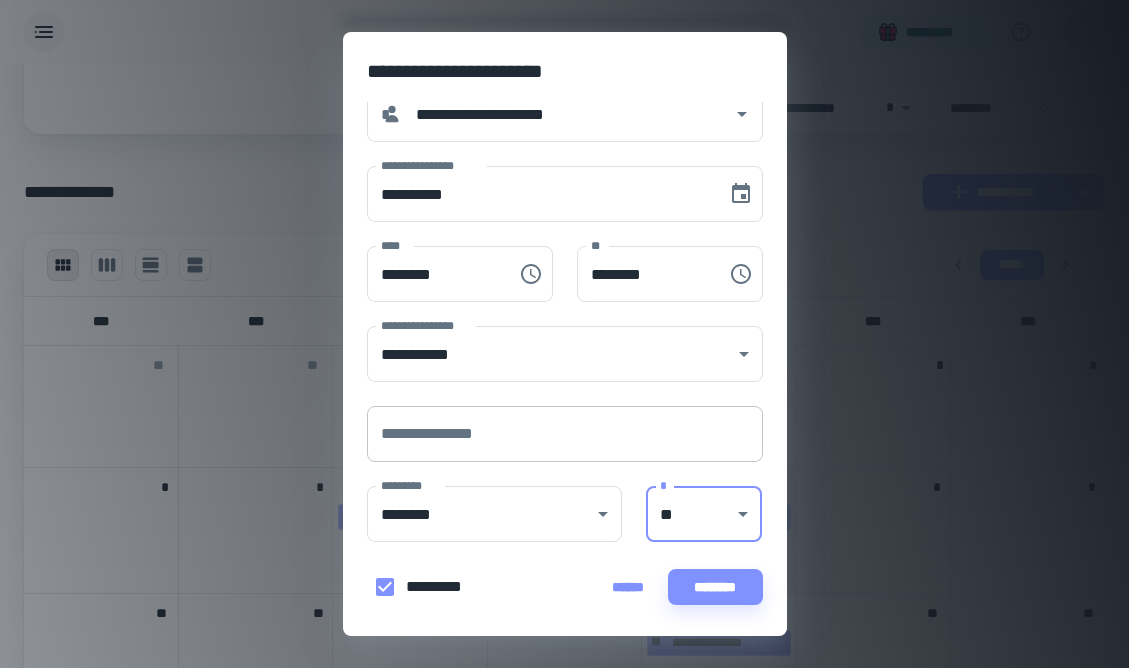 click on "**********" at bounding box center [565, 434] 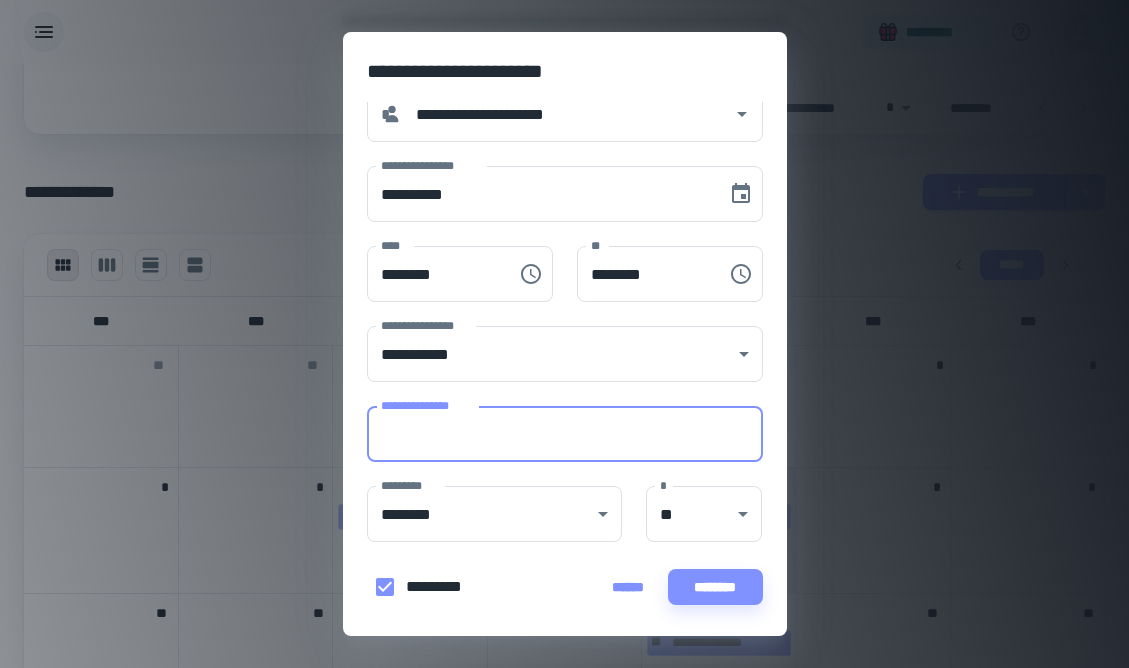 paste on "**********" 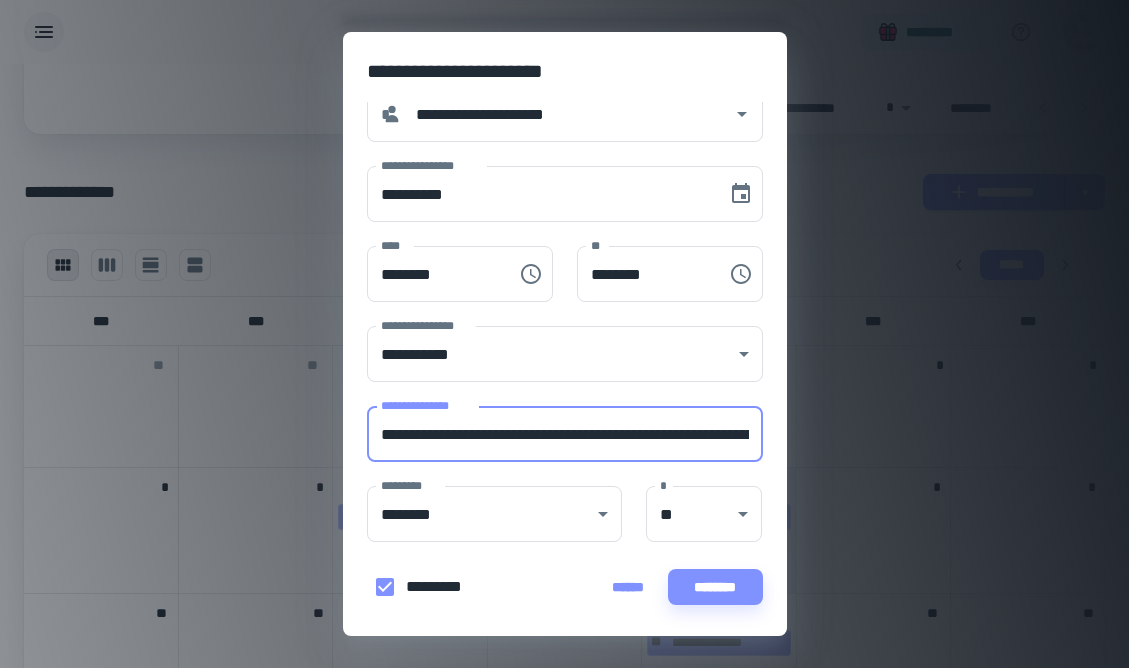scroll, scrollTop: 0, scrollLeft: 211, axis: horizontal 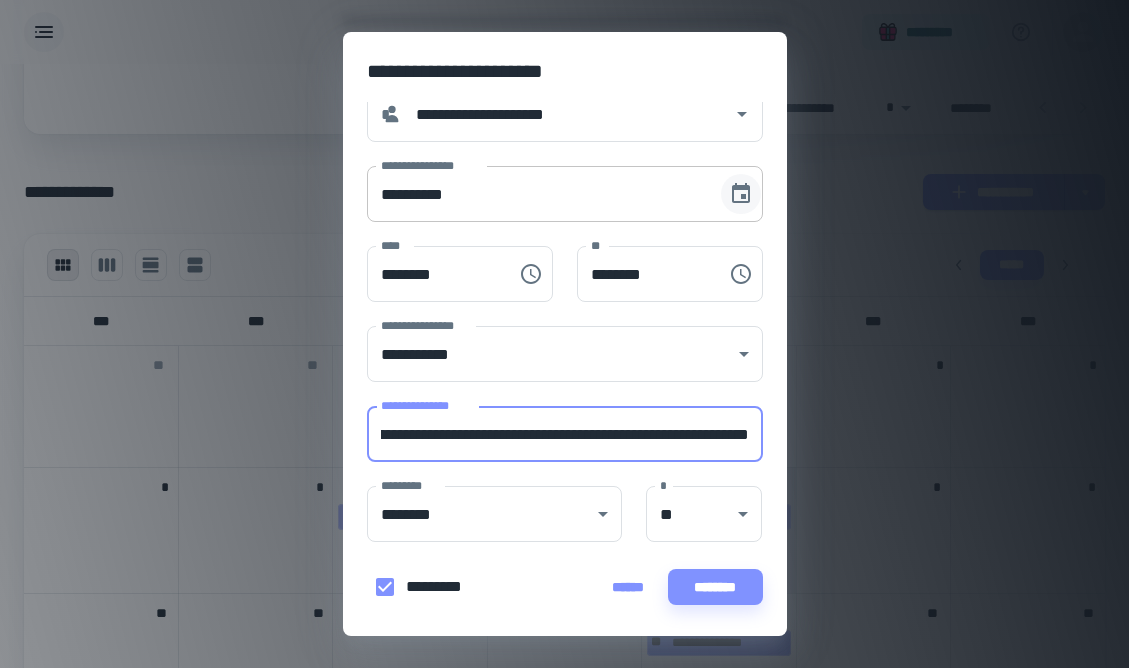 type on "**********" 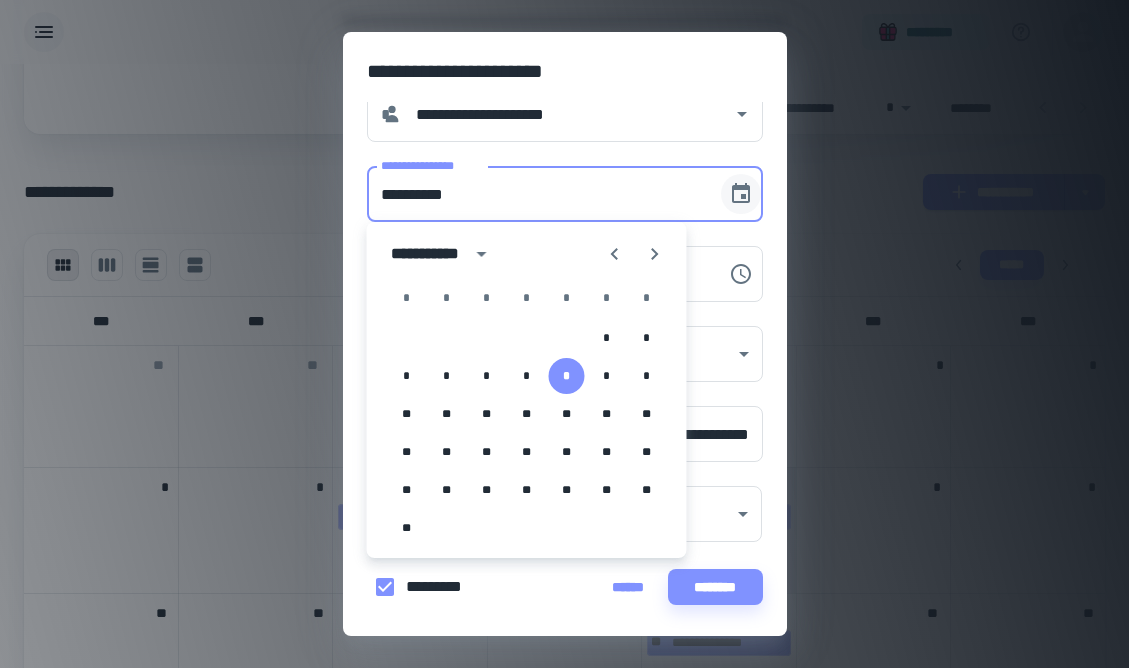 scroll, scrollTop: 0, scrollLeft: 0, axis: both 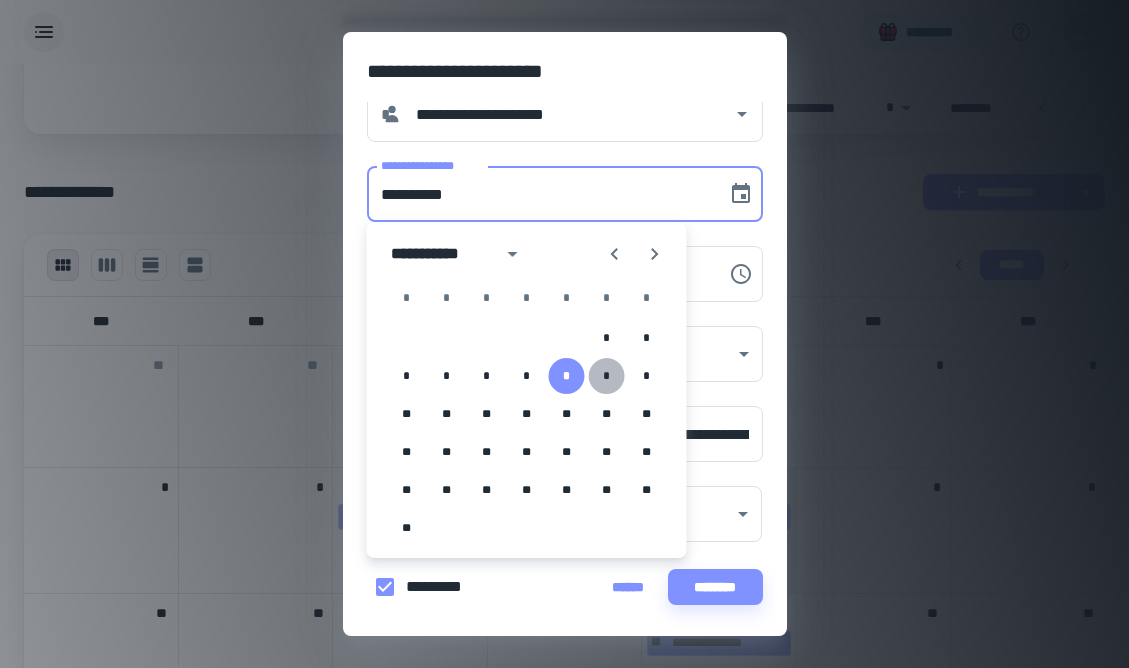 click on "*" at bounding box center [607, 376] 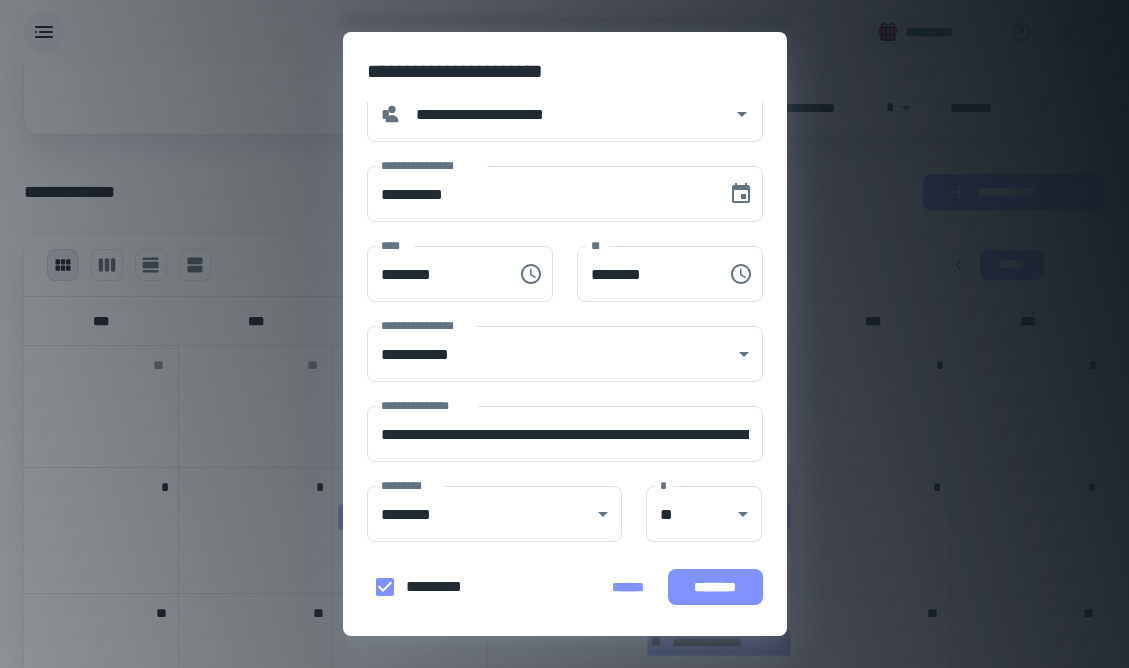 click on "********" at bounding box center (715, 587) 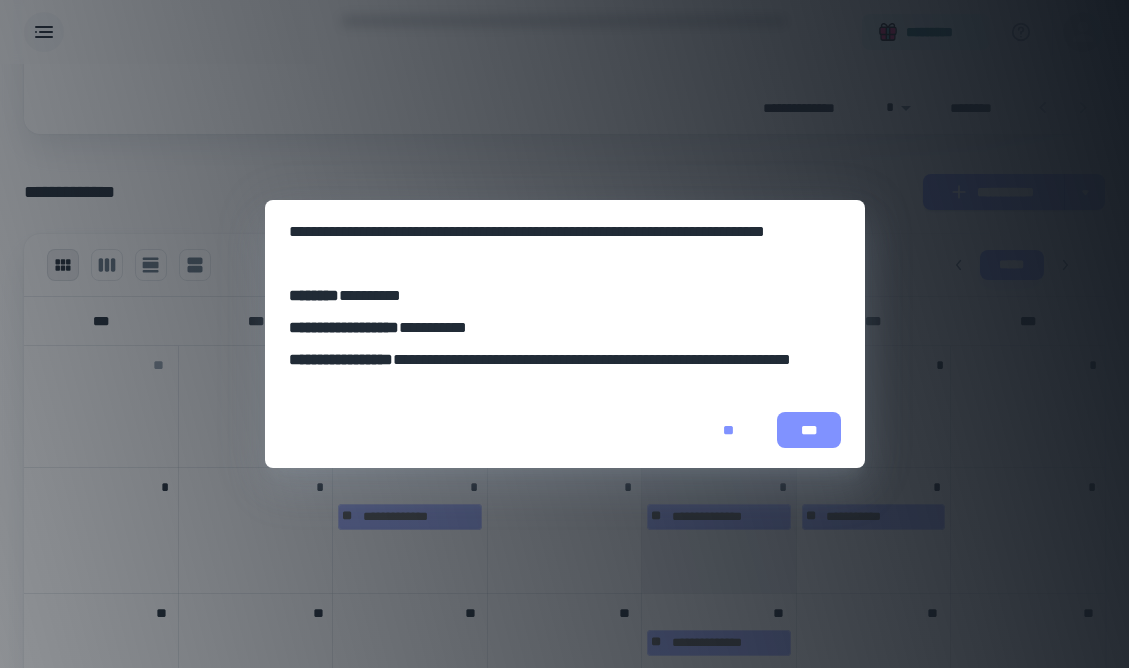 click on "***" at bounding box center (809, 430) 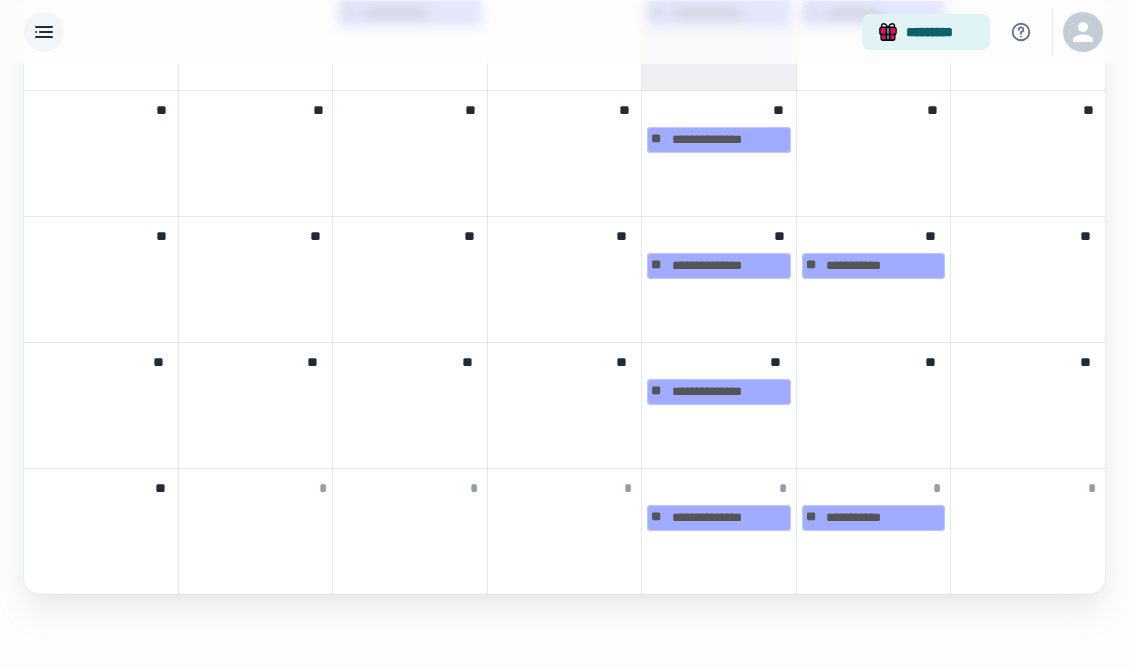 scroll, scrollTop: 860, scrollLeft: 0, axis: vertical 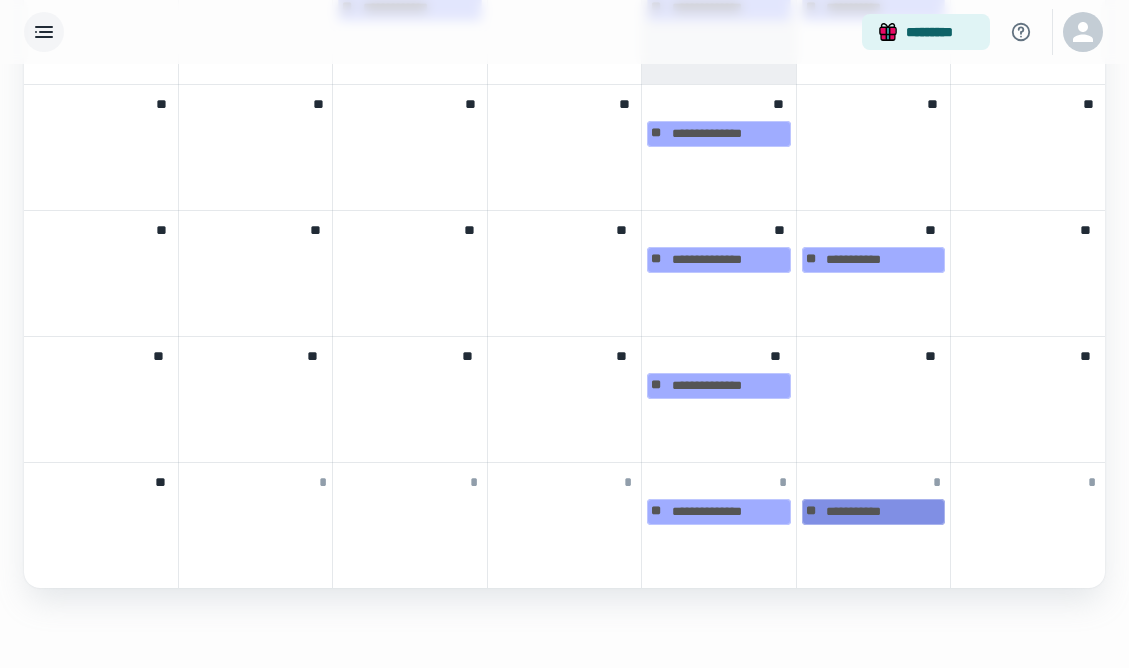 click on "**********" at bounding box center (873, 512) 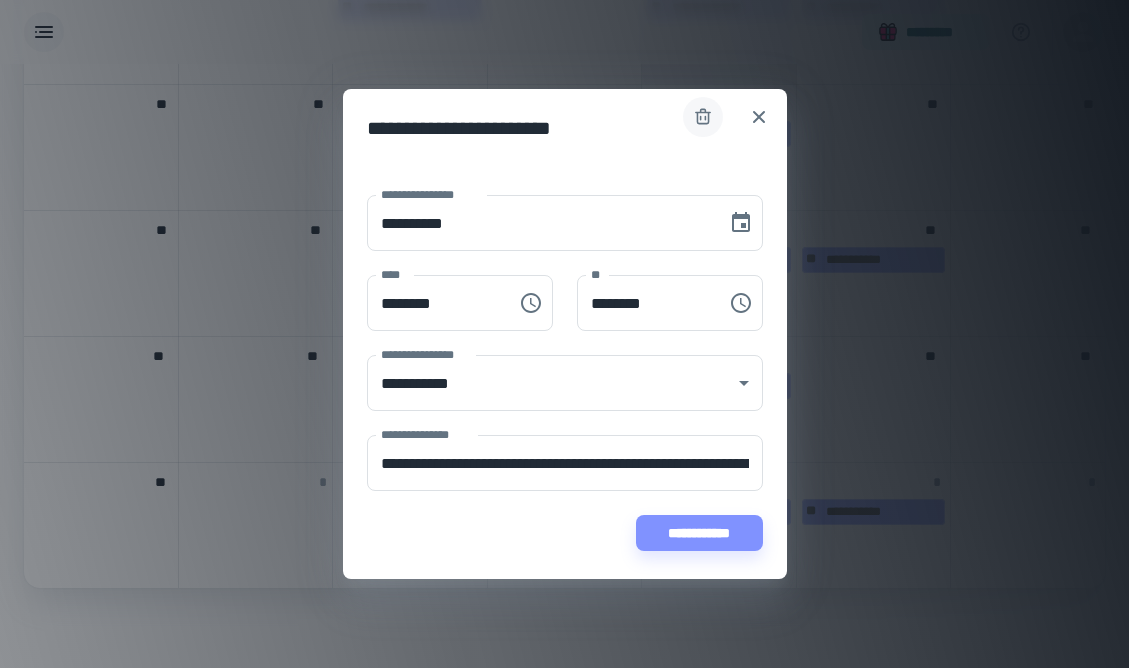 click 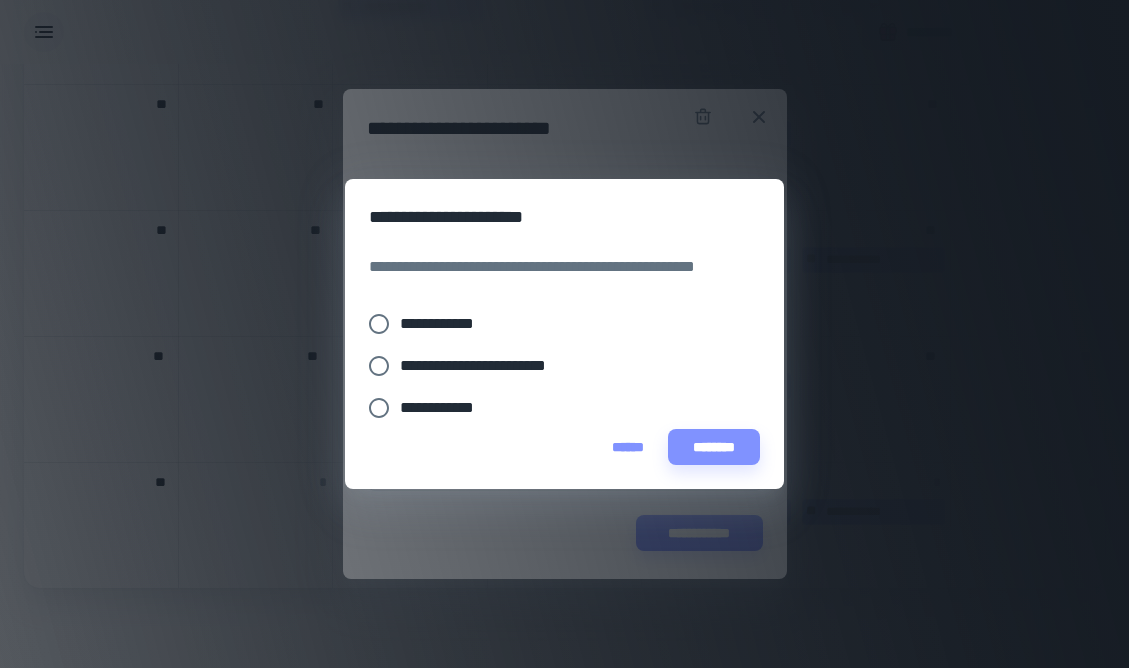 click on "**********" at bounding box center [445, 324] 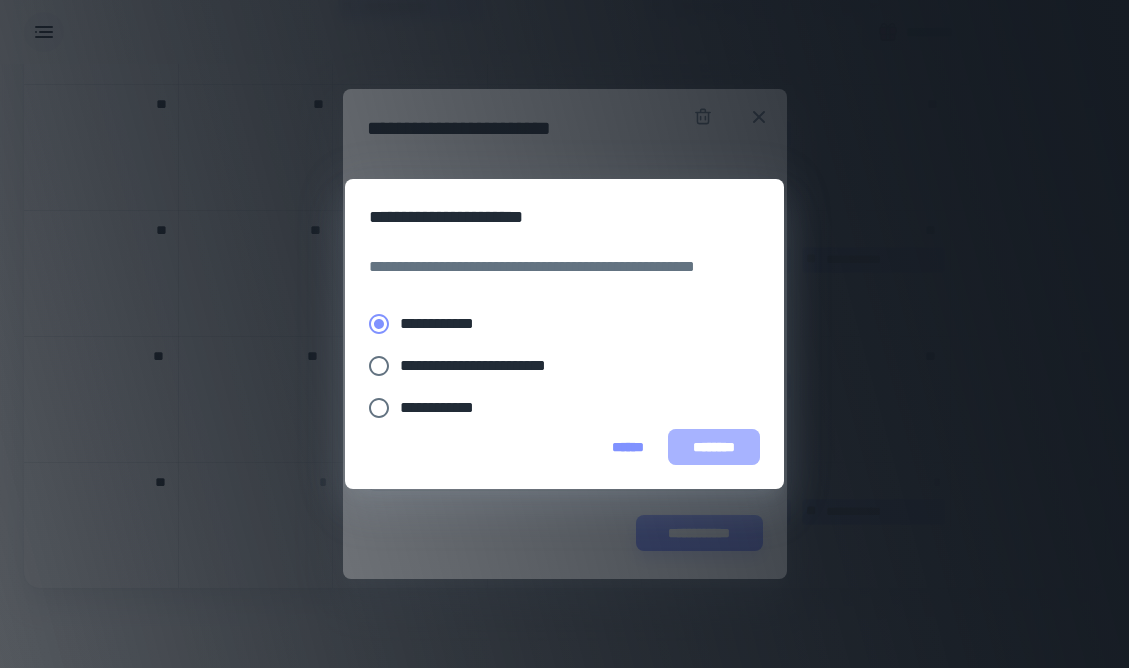 click on "********" at bounding box center [714, 447] 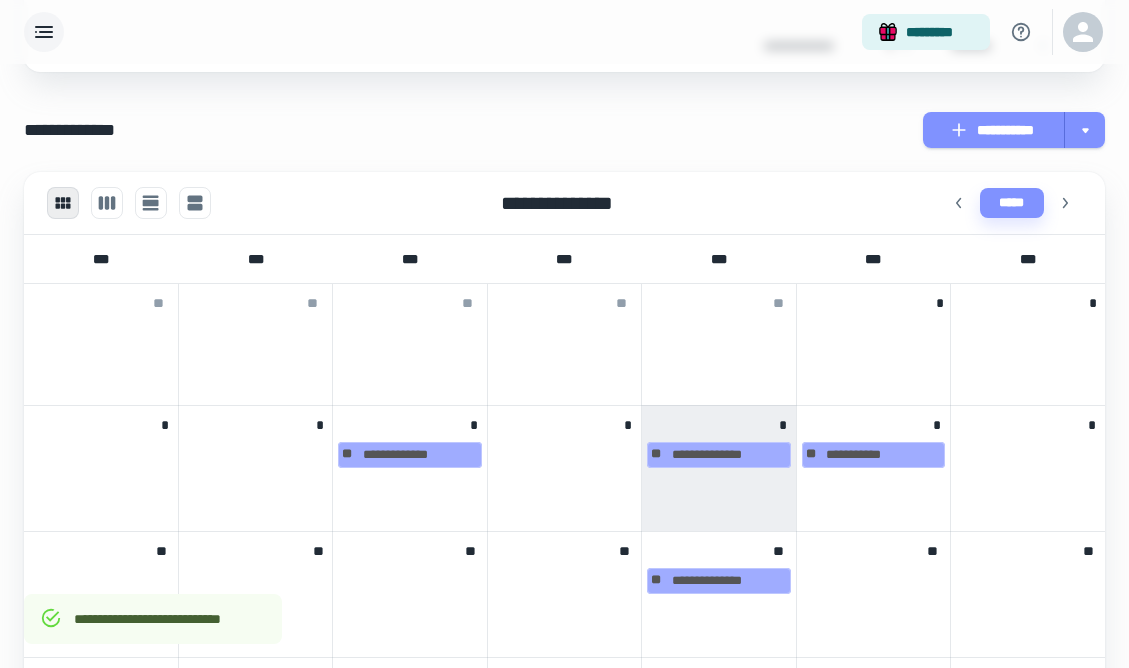 scroll, scrollTop: 401, scrollLeft: 0, axis: vertical 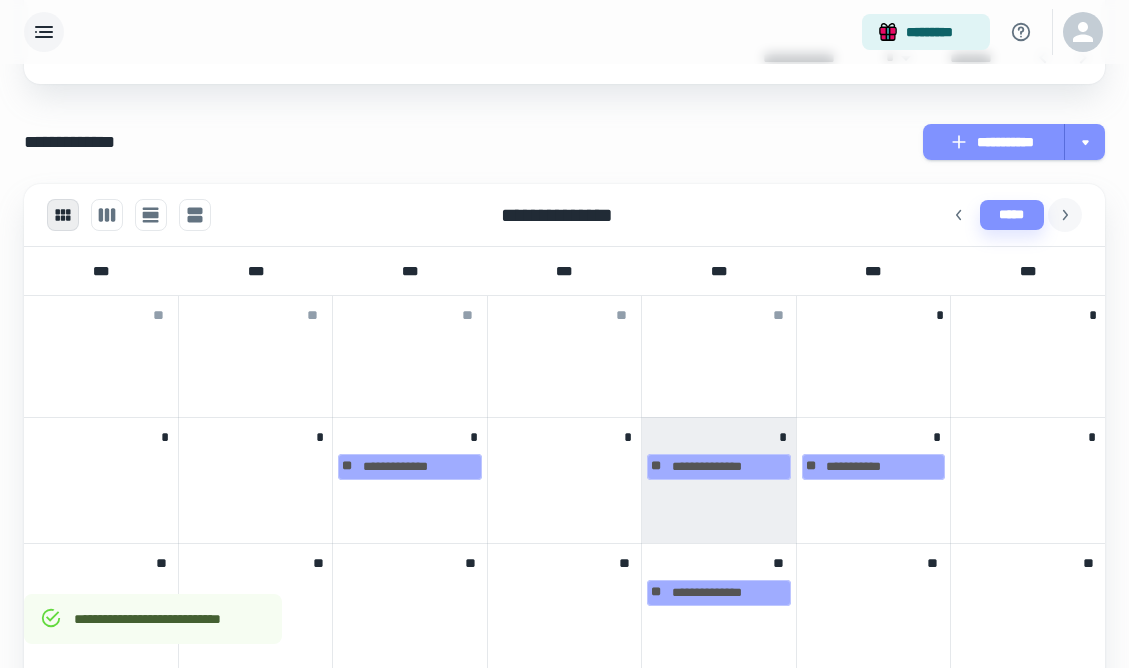 click 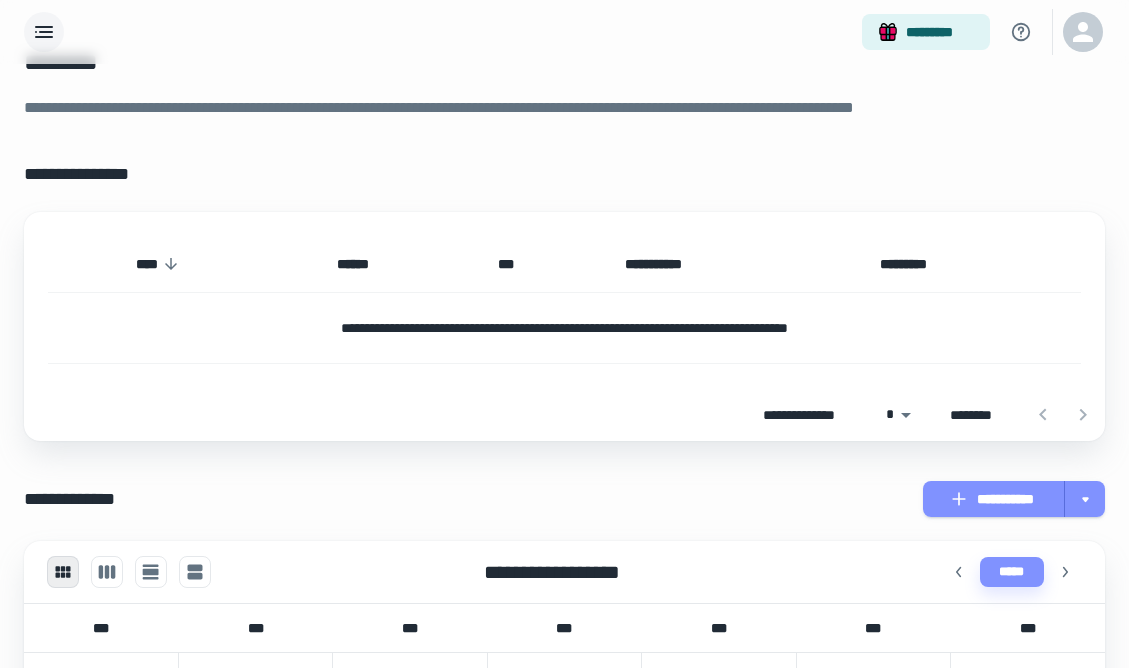 scroll, scrollTop: 0, scrollLeft: 0, axis: both 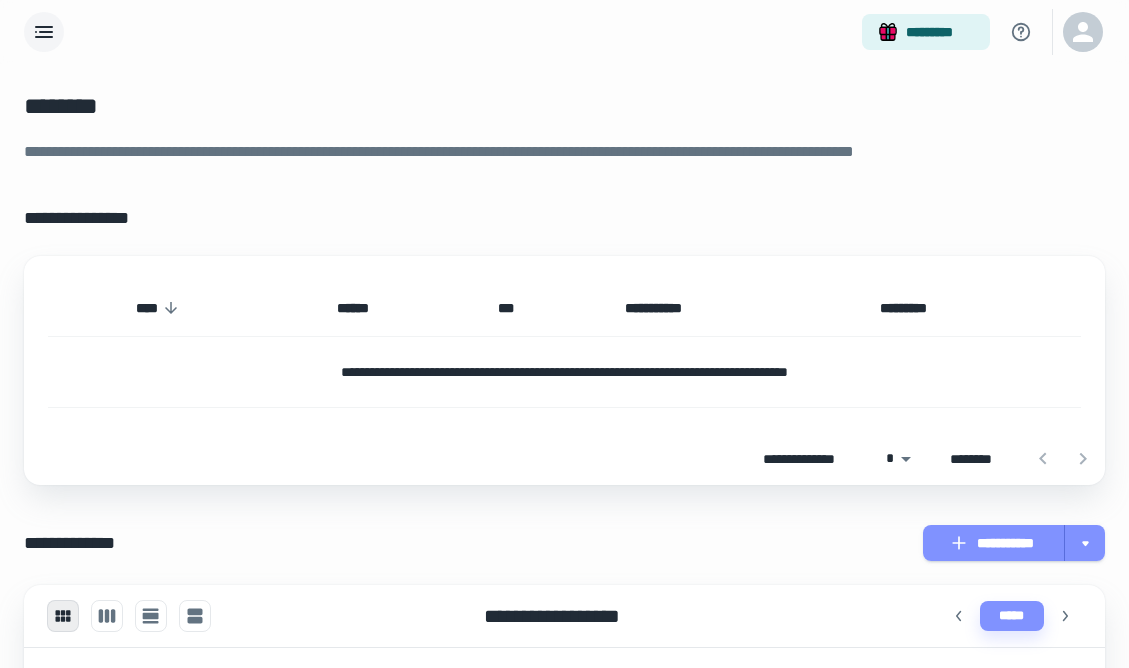 click 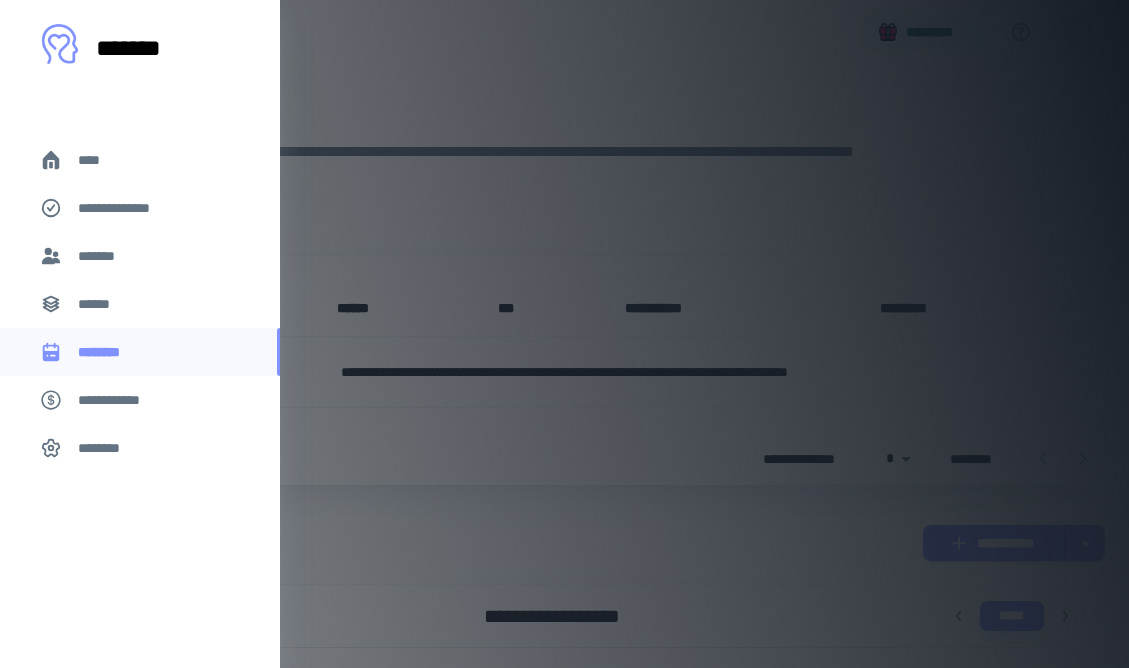 click on "****" at bounding box center [97, 160] 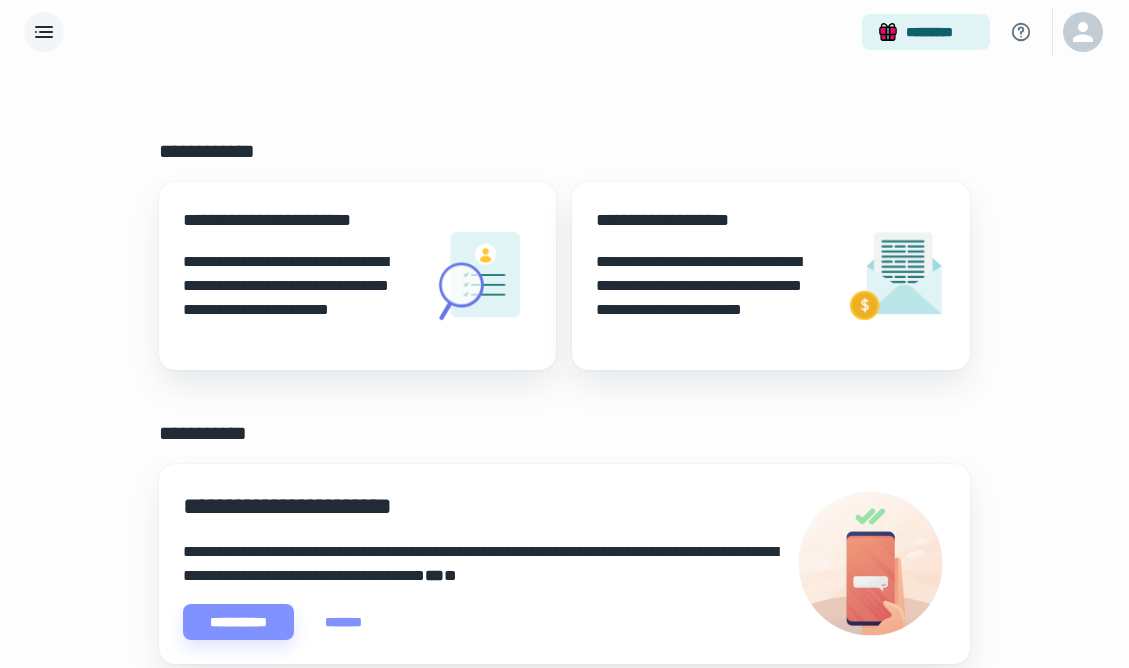 click 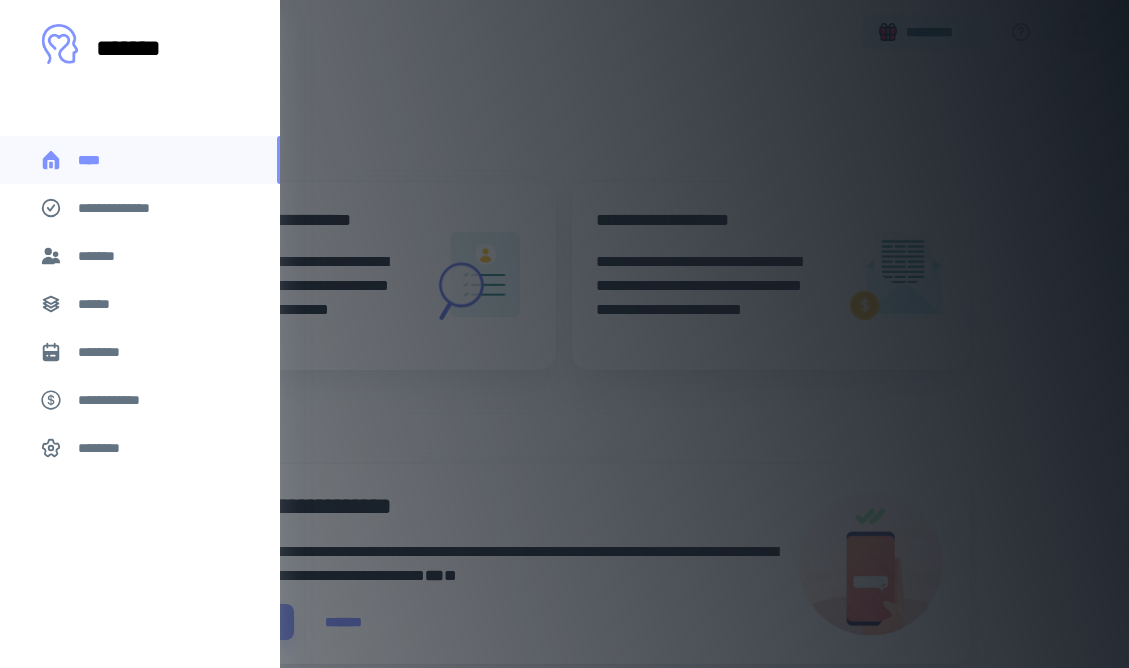 click on "*******" at bounding box center [100, 256] 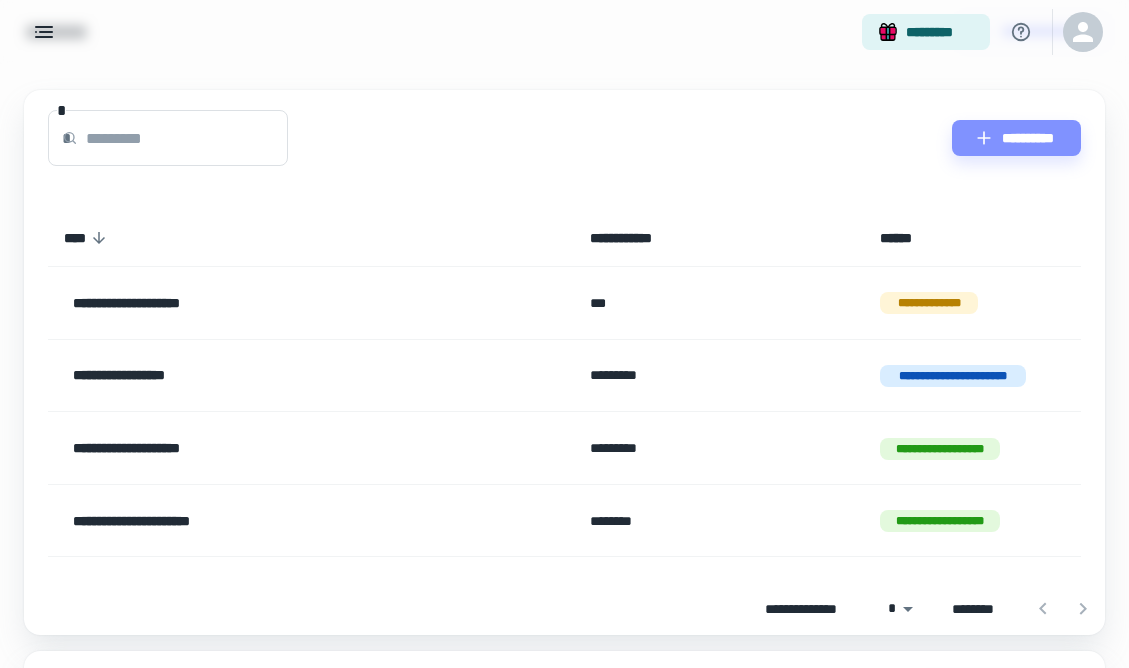 scroll, scrollTop: 0, scrollLeft: 0, axis: both 